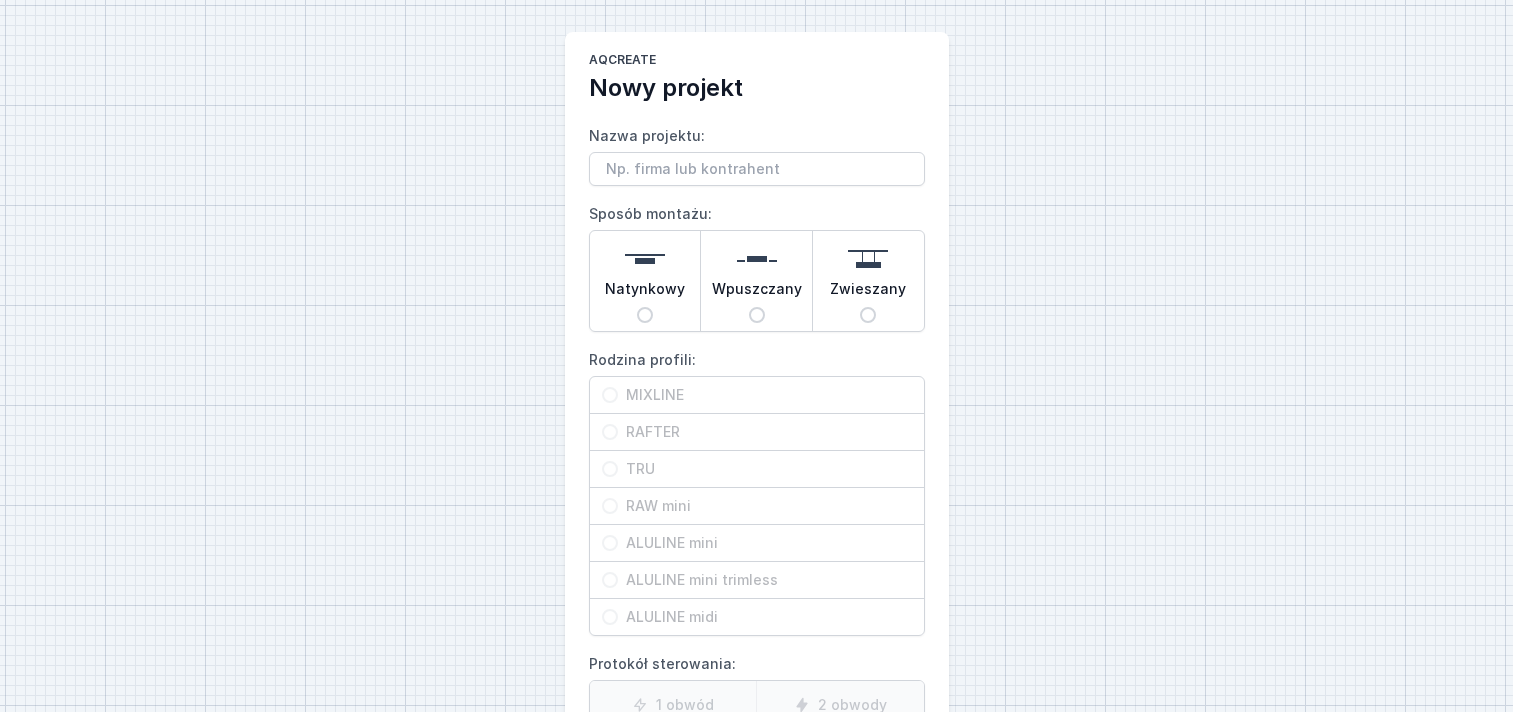 scroll, scrollTop: 0, scrollLeft: 0, axis: both 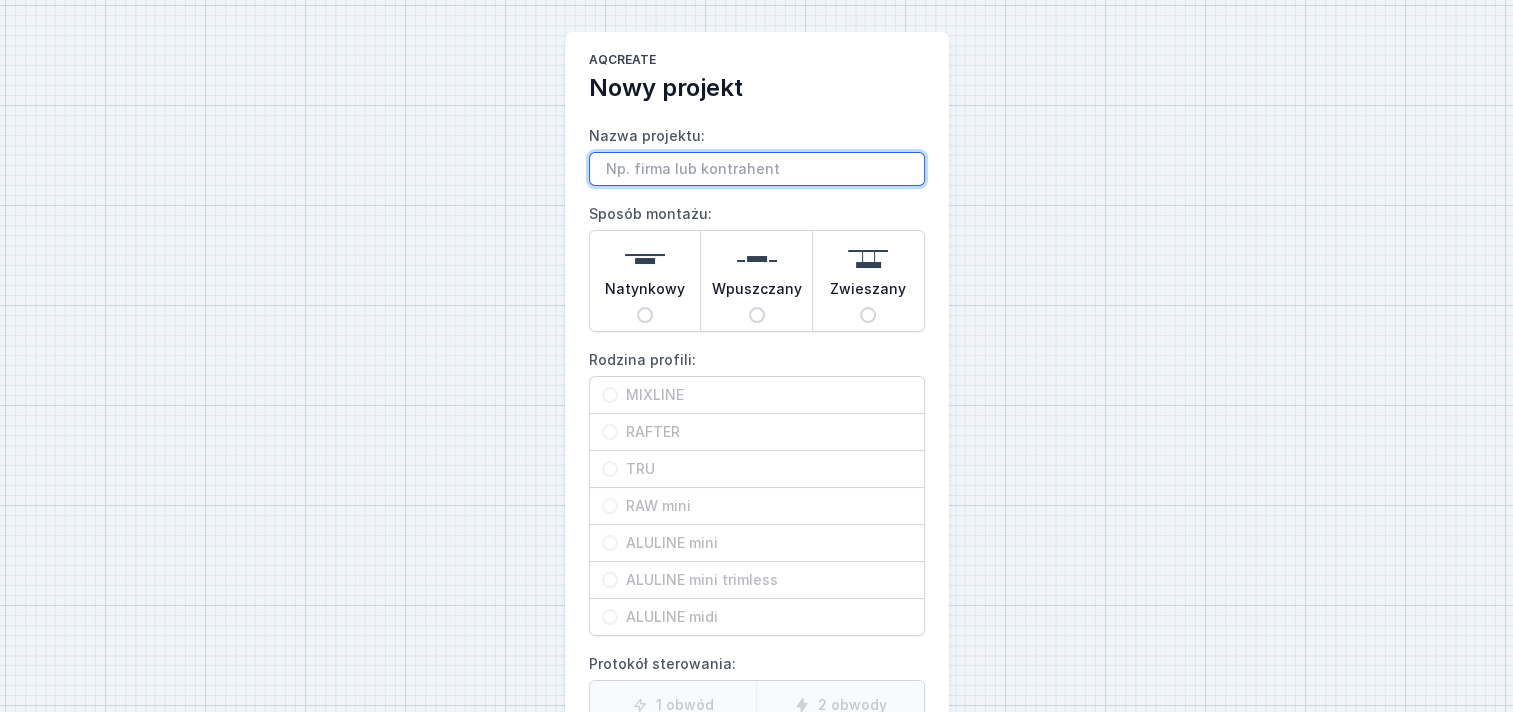 click on "Nazwa projektu:" at bounding box center (757, 169) 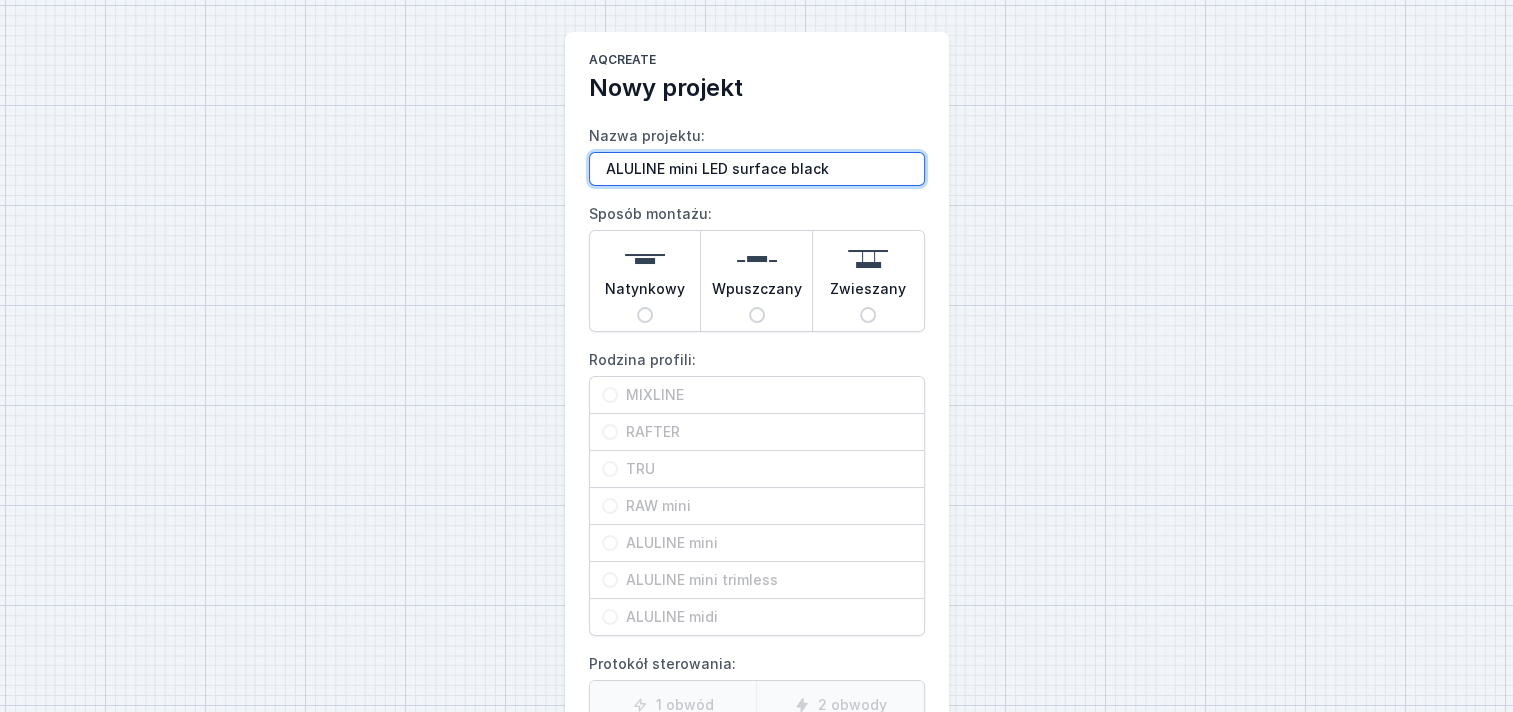 type on "ALULINE mini LED surface black" 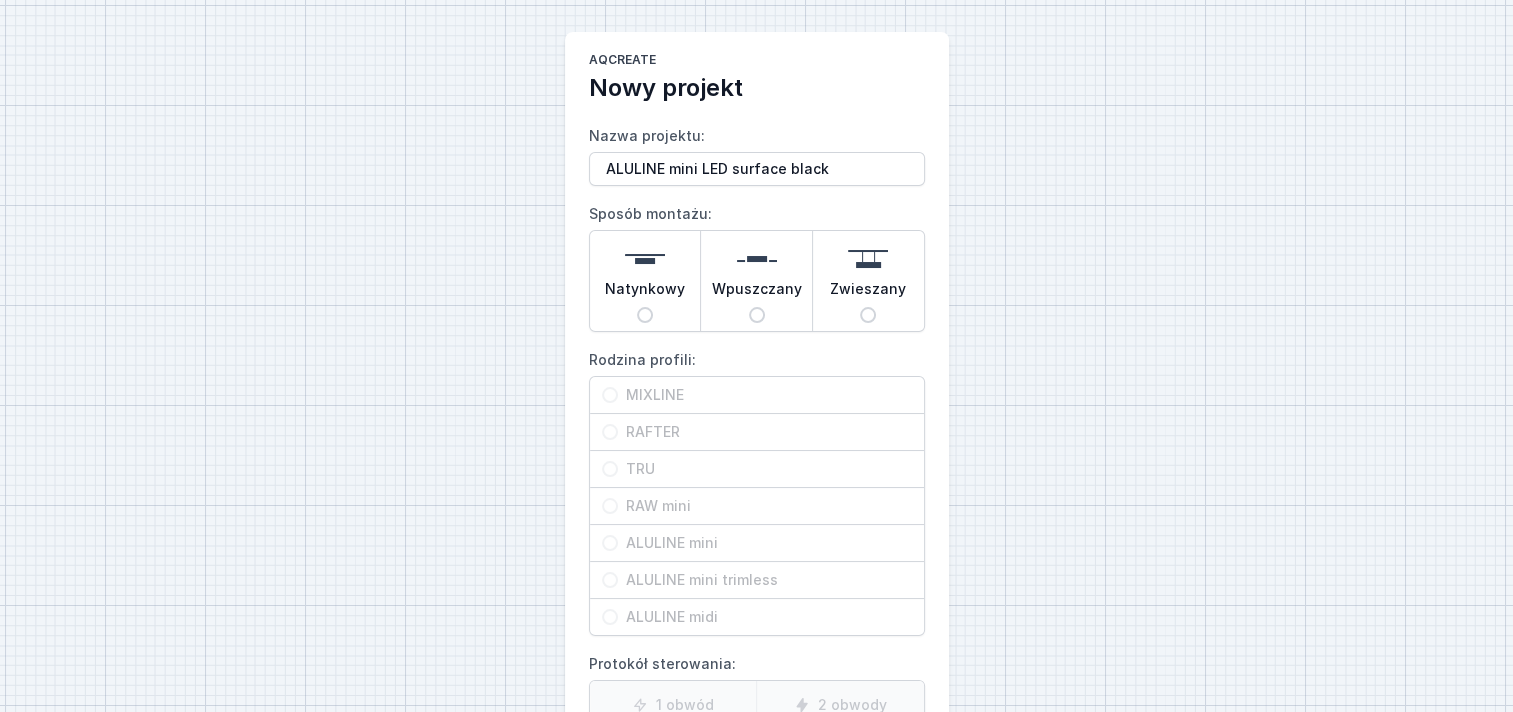 click on "Natynkowy" at bounding box center (645, 315) 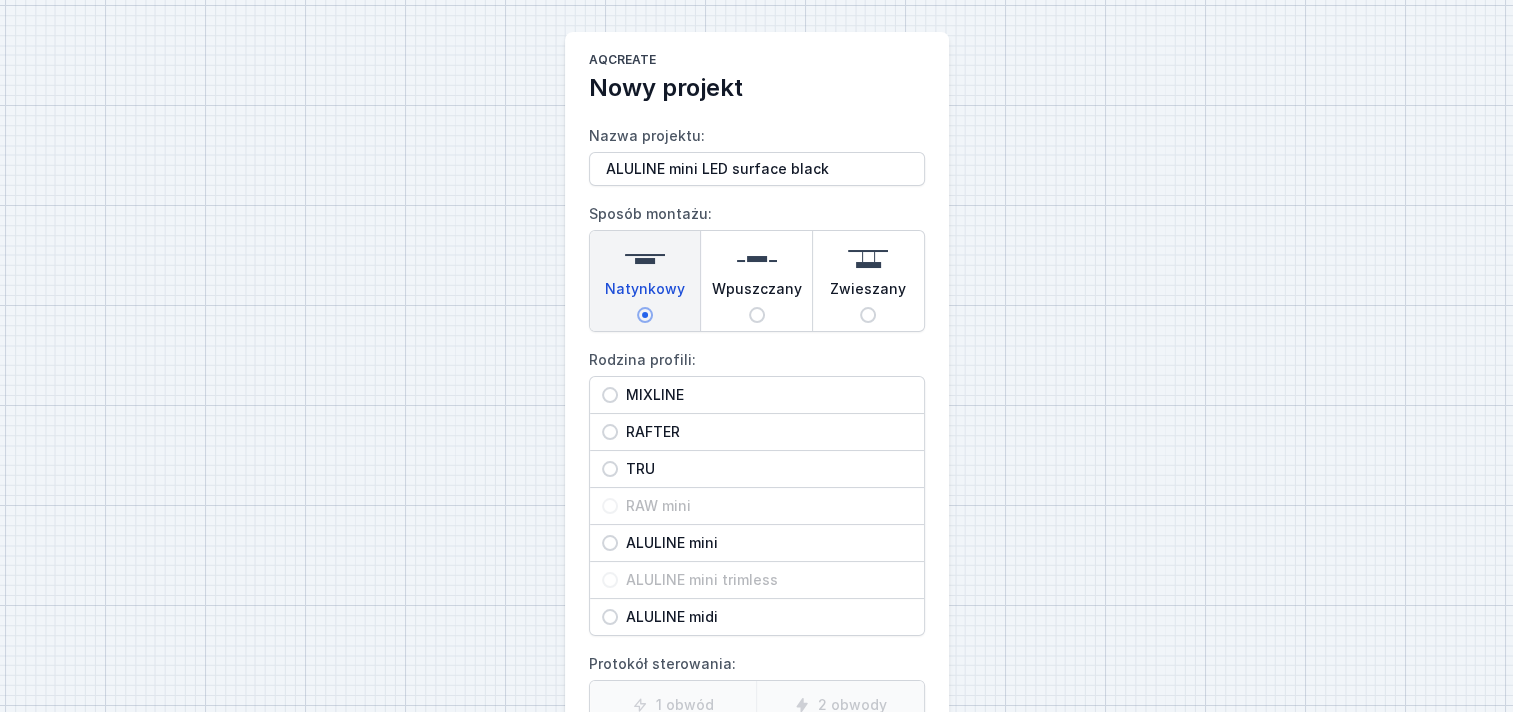 click on "ALULINE mini" at bounding box center [610, 543] 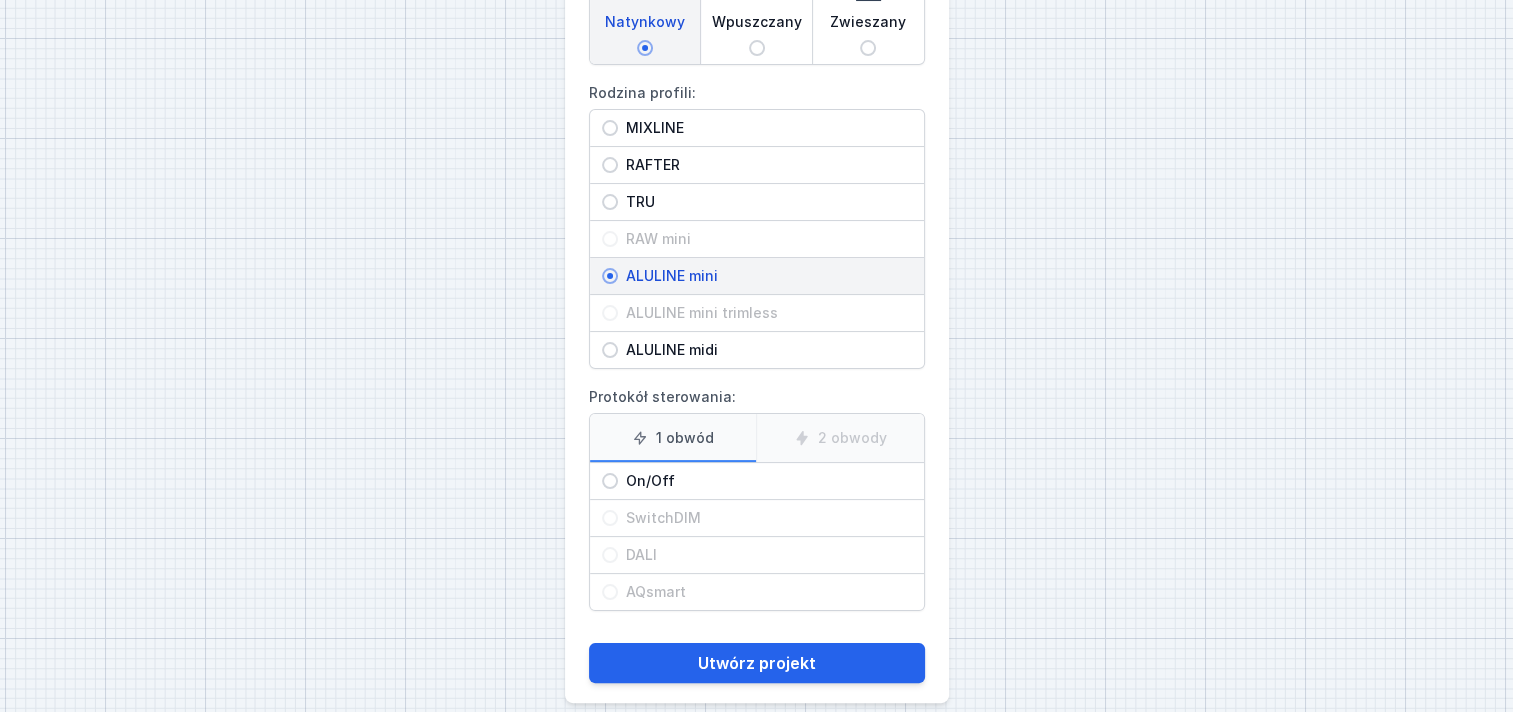 scroll, scrollTop: 286, scrollLeft: 0, axis: vertical 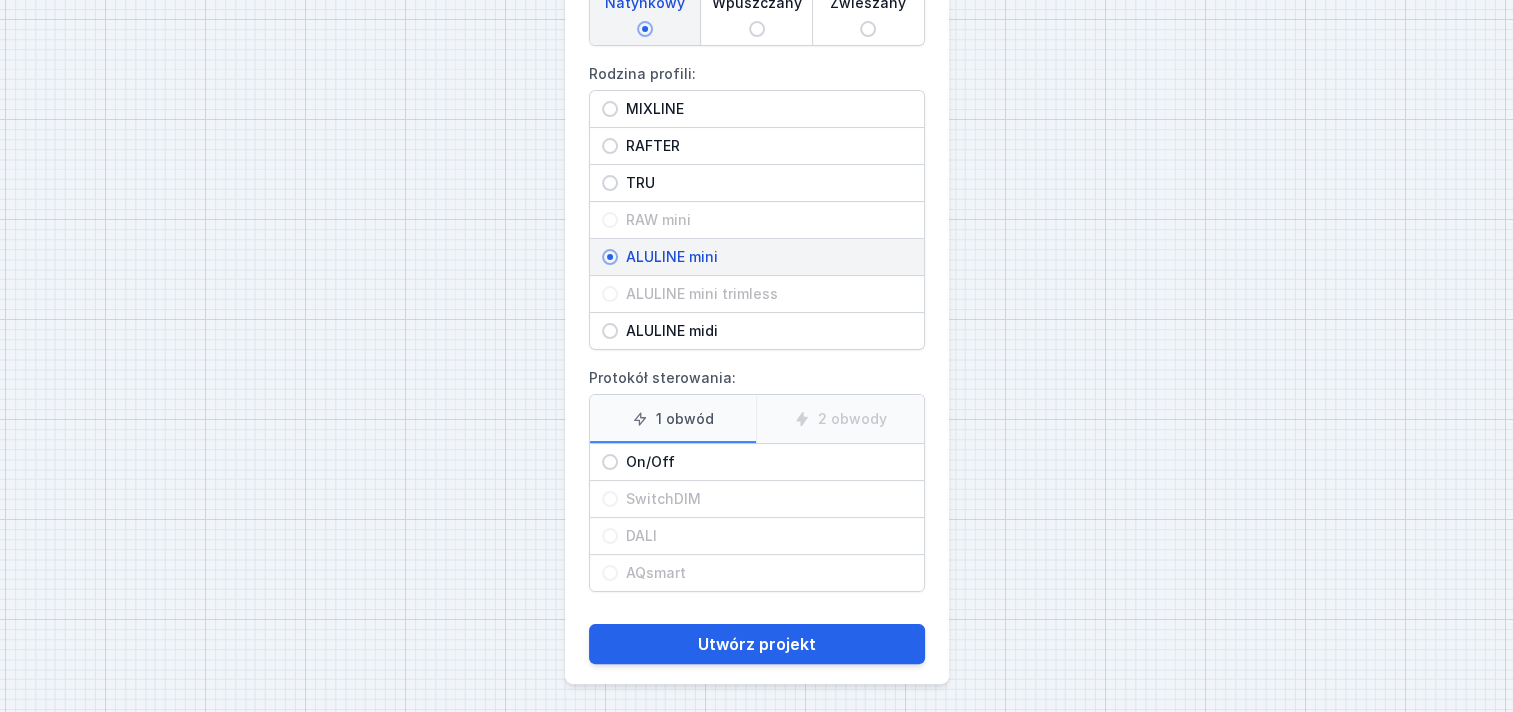 click on "On/Off" at bounding box center [610, 462] 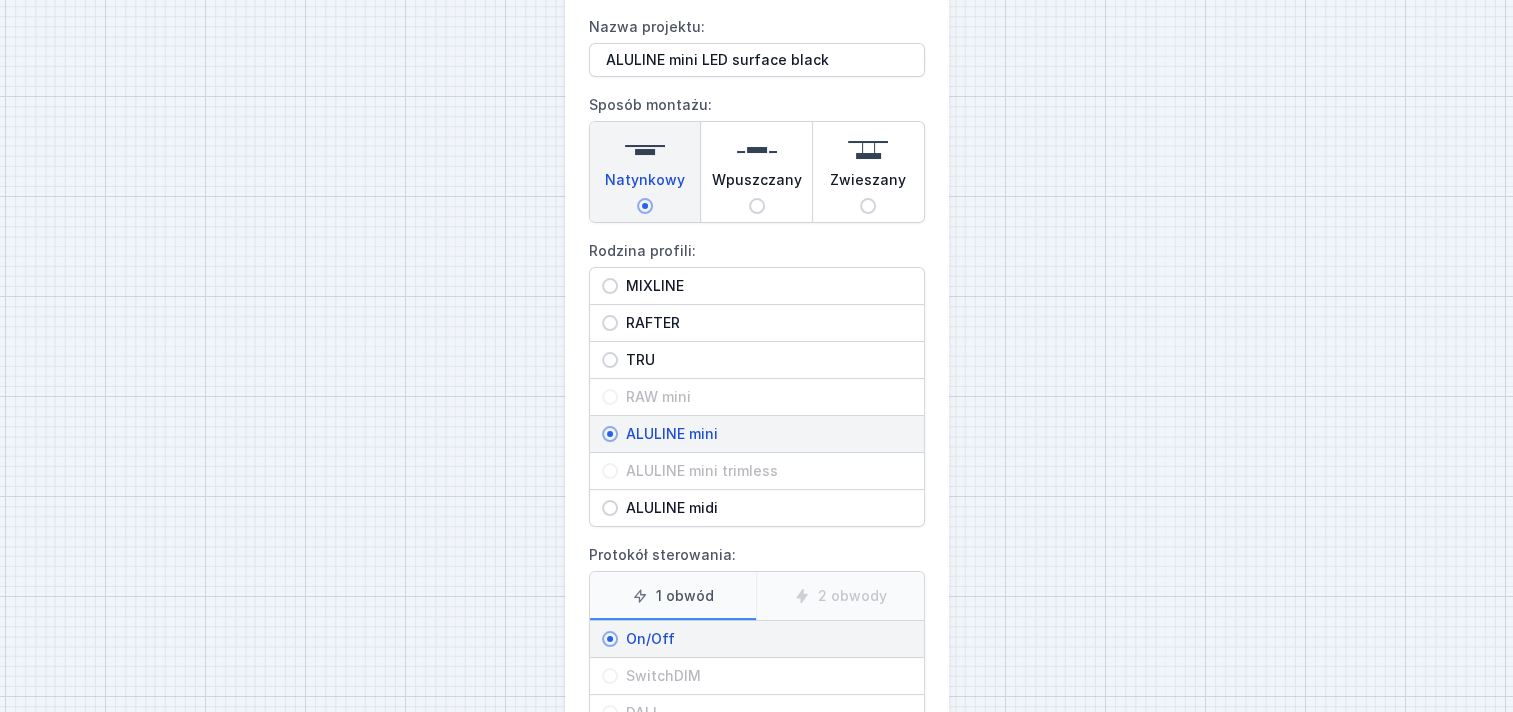 scroll, scrollTop: 86, scrollLeft: 0, axis: vertical 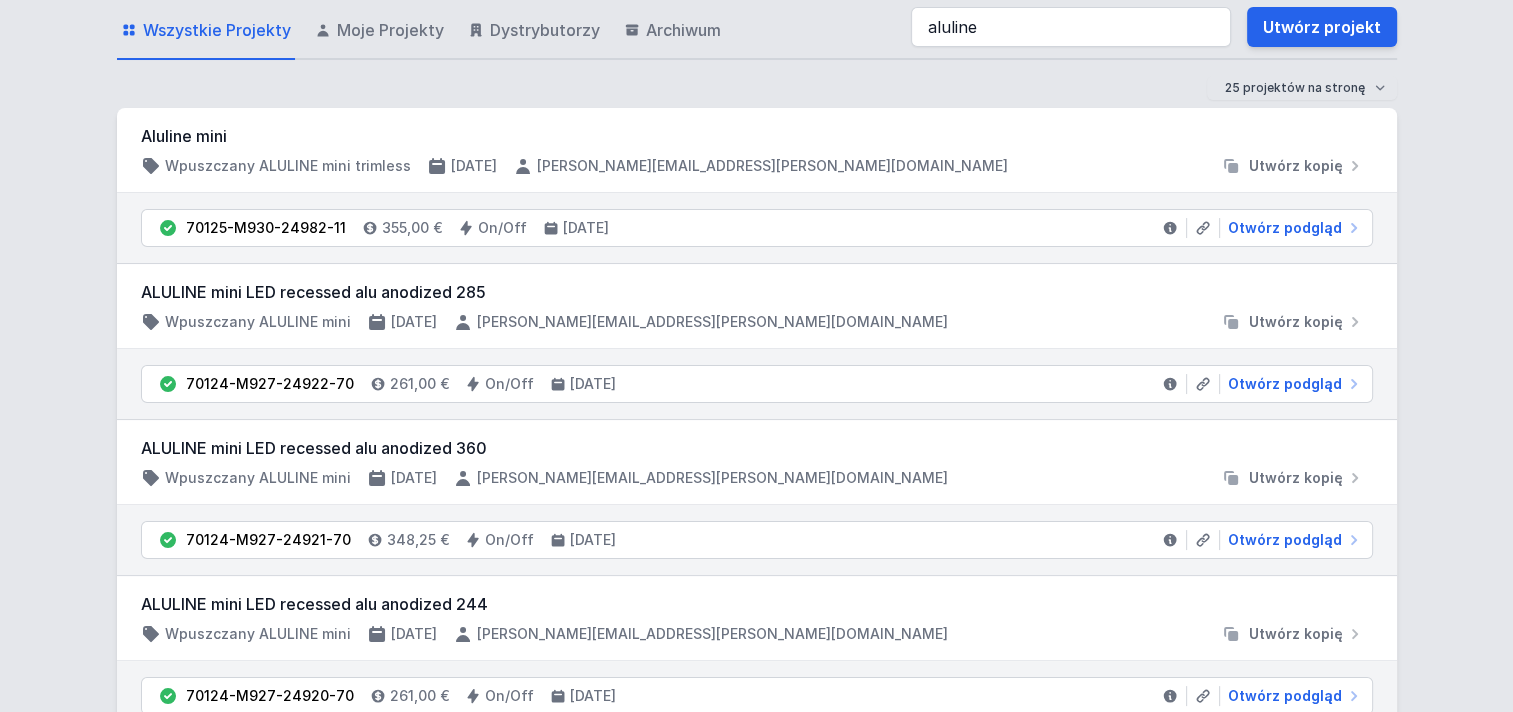 click on "aluline" at bounding box center (1071, 27) 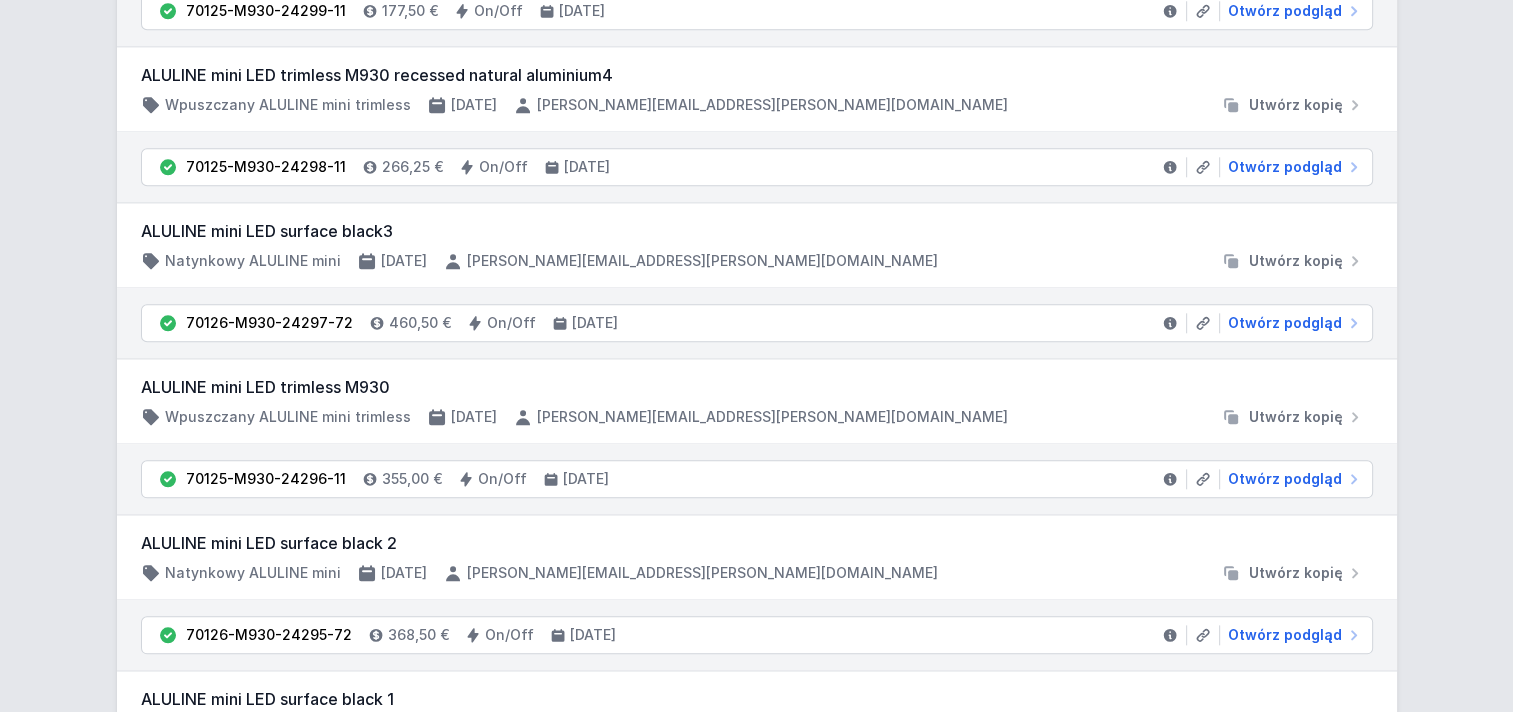 scroll, scrollTop: 2242, scrollLeft: 0, axis: vertical 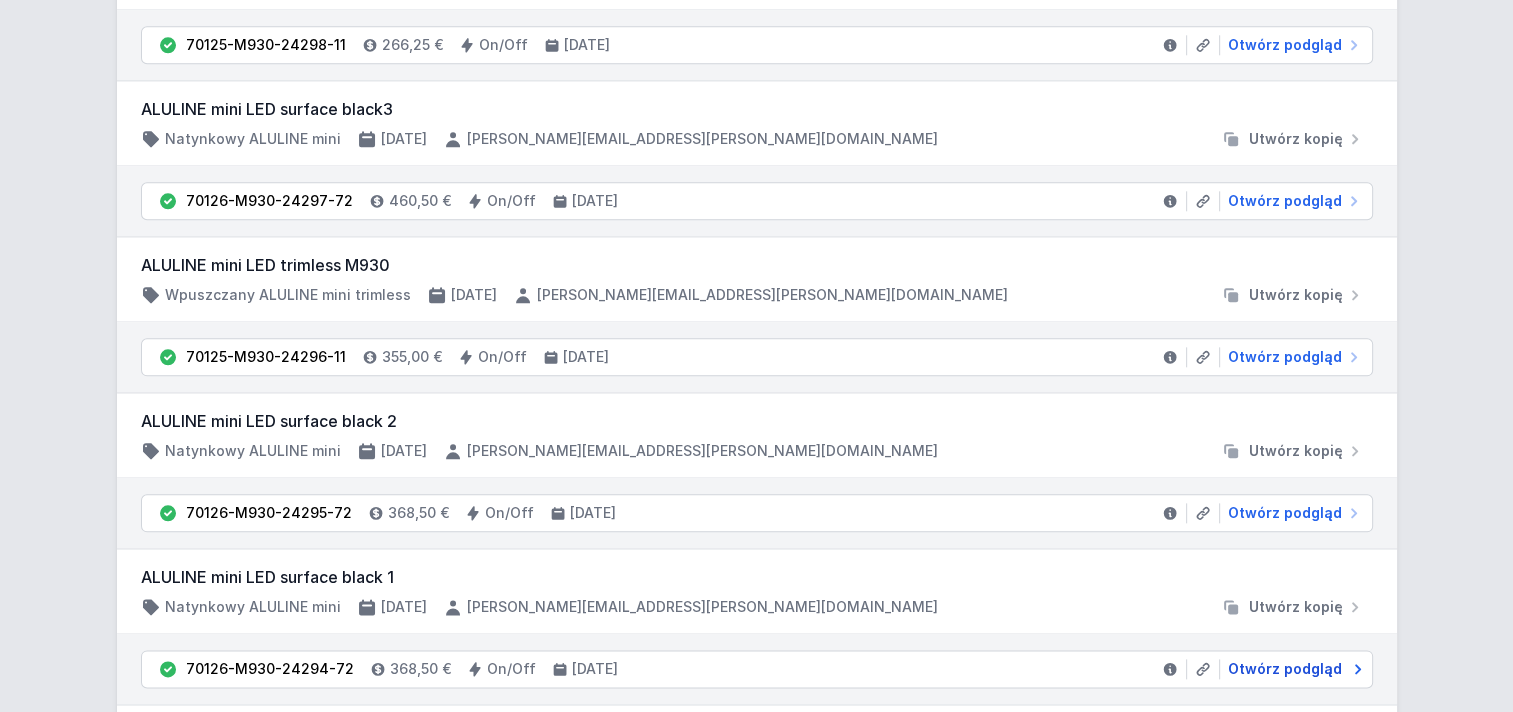 type on "aluline mini" 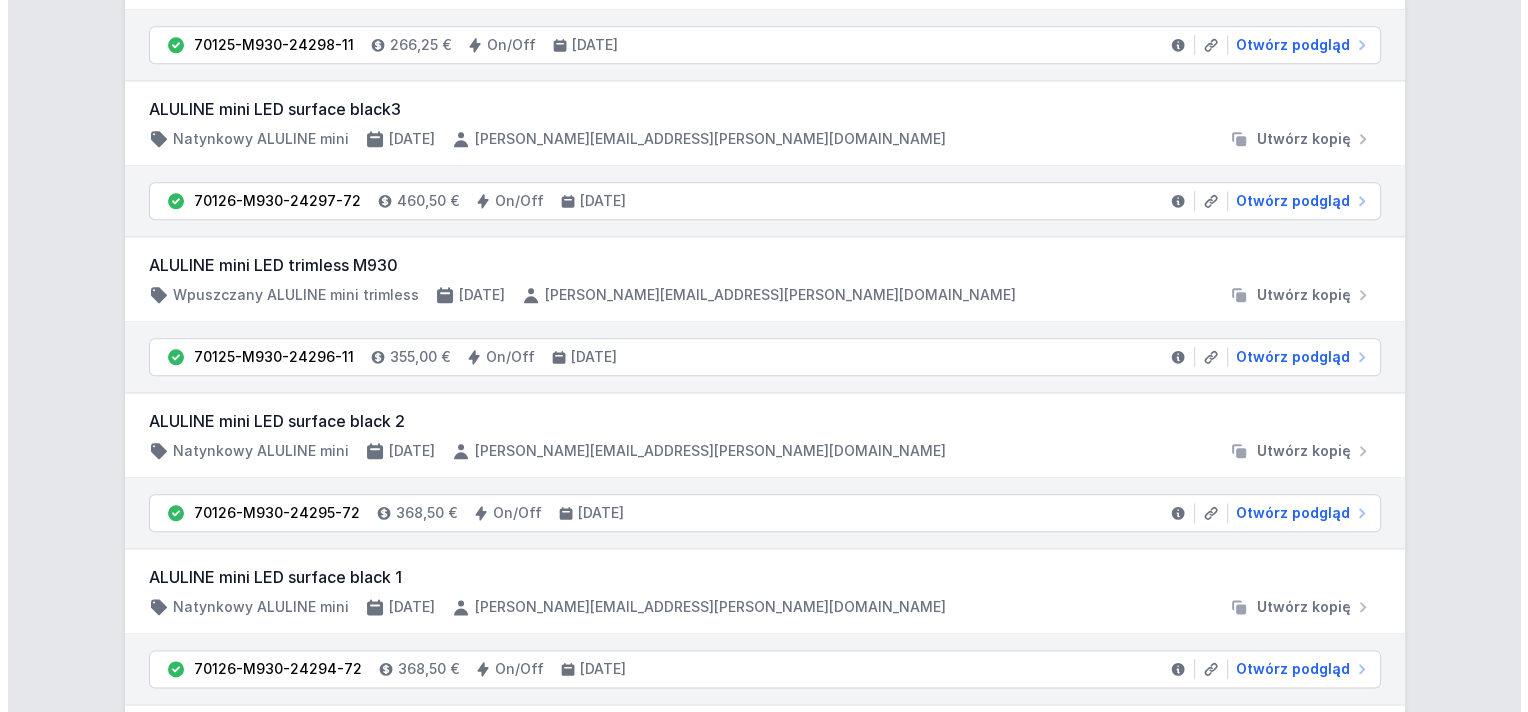 scroll, scrollTop: 0, scrollLeft: 0, axis: both 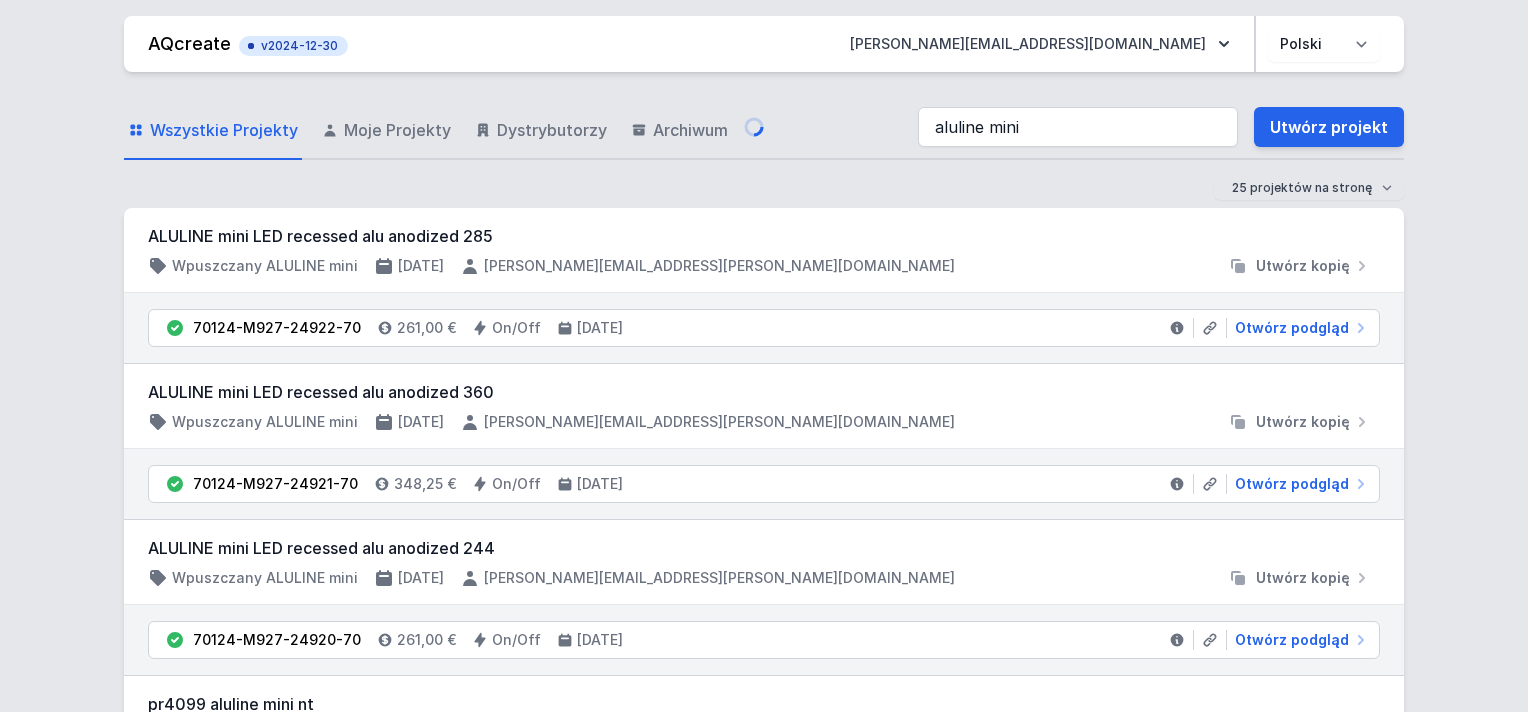 select on "8" 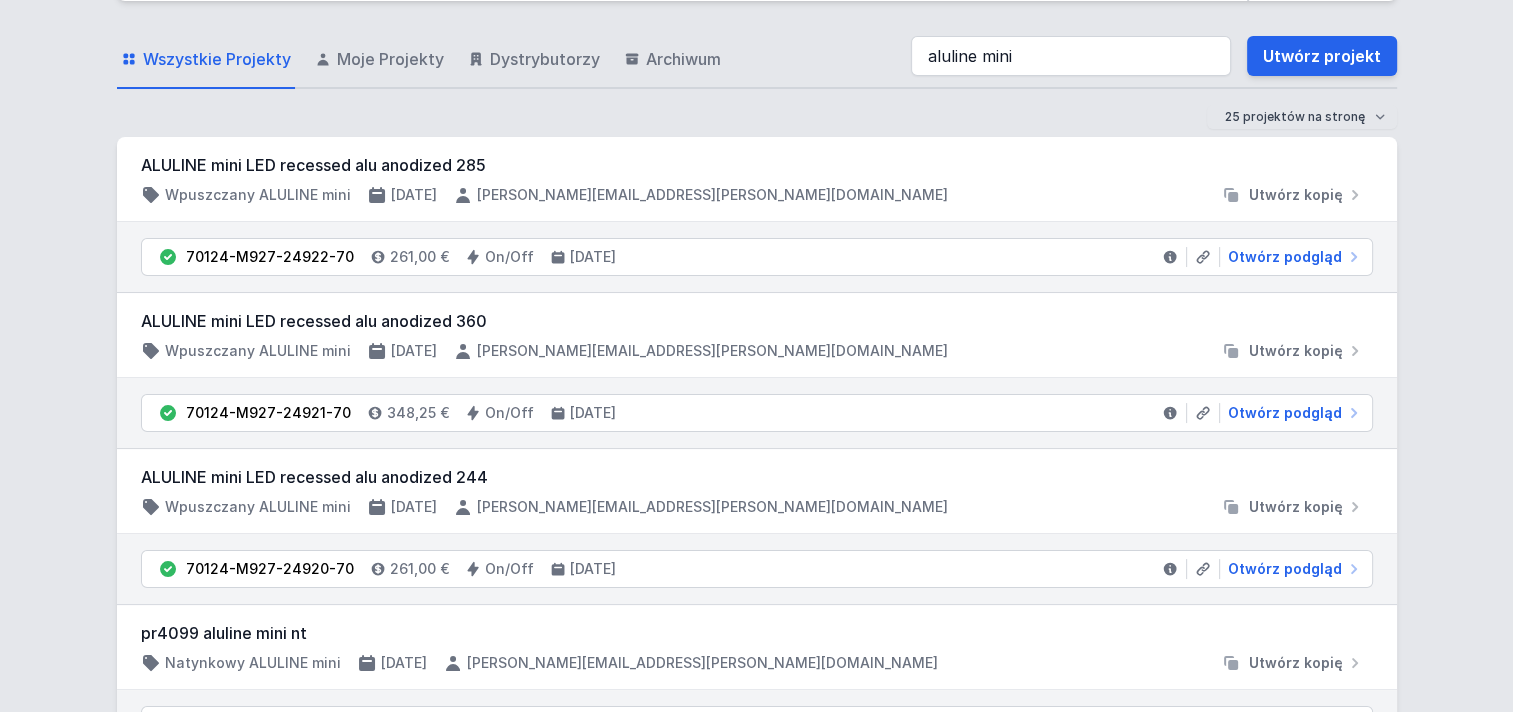 scroll, scrollTop: 0, scrollLeft: 0, axis: both 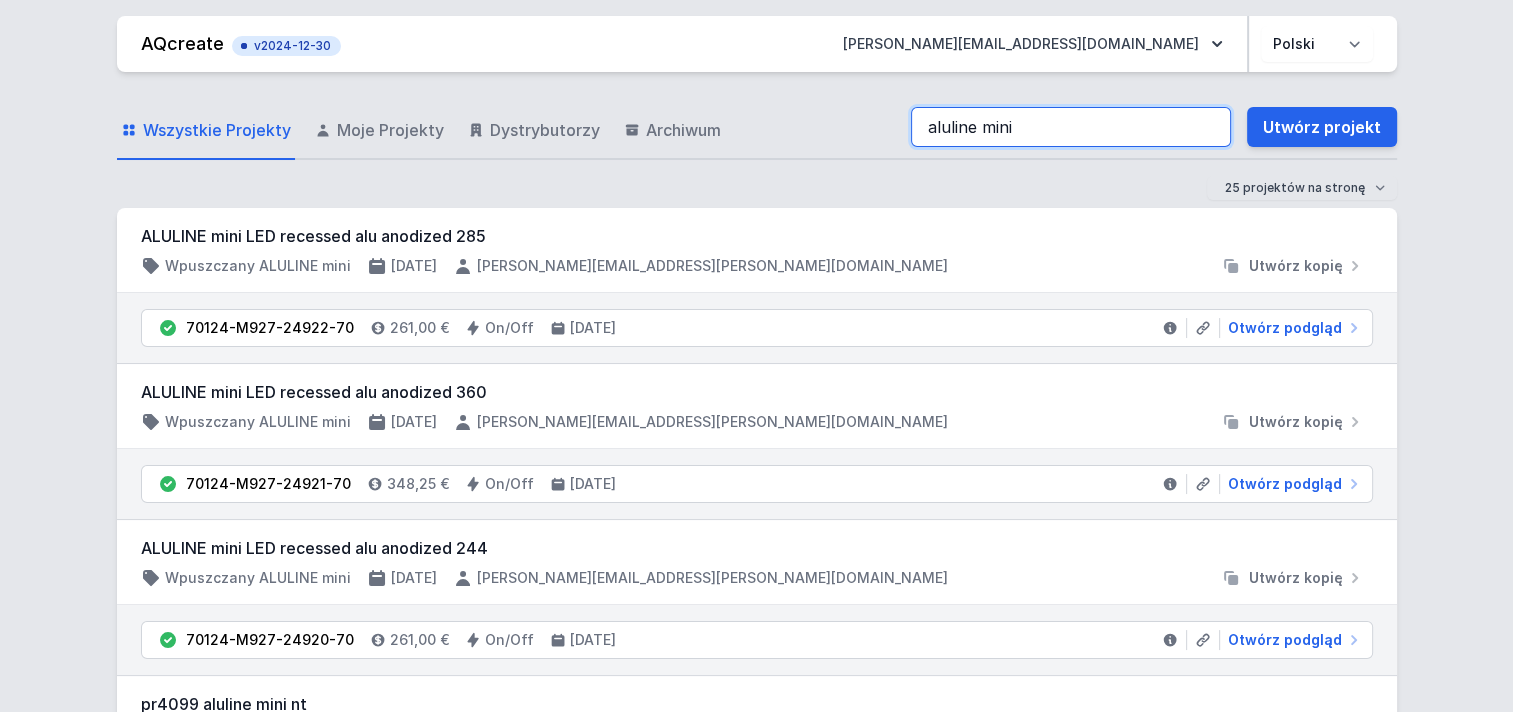 click on "aluline mini" at bounding box center (1071, 127) 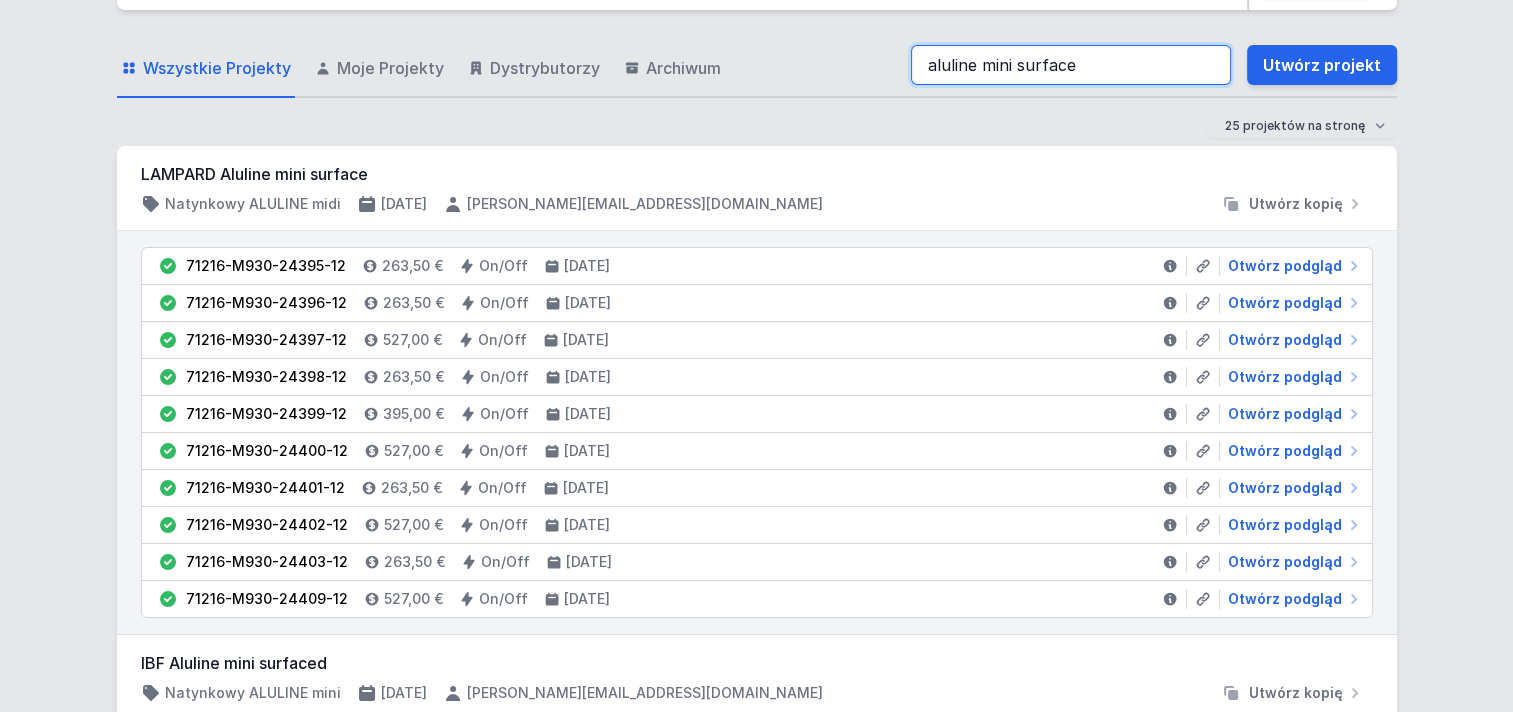 scroll, scrollTop: 60, scrollLeft: 0, axis: vertical 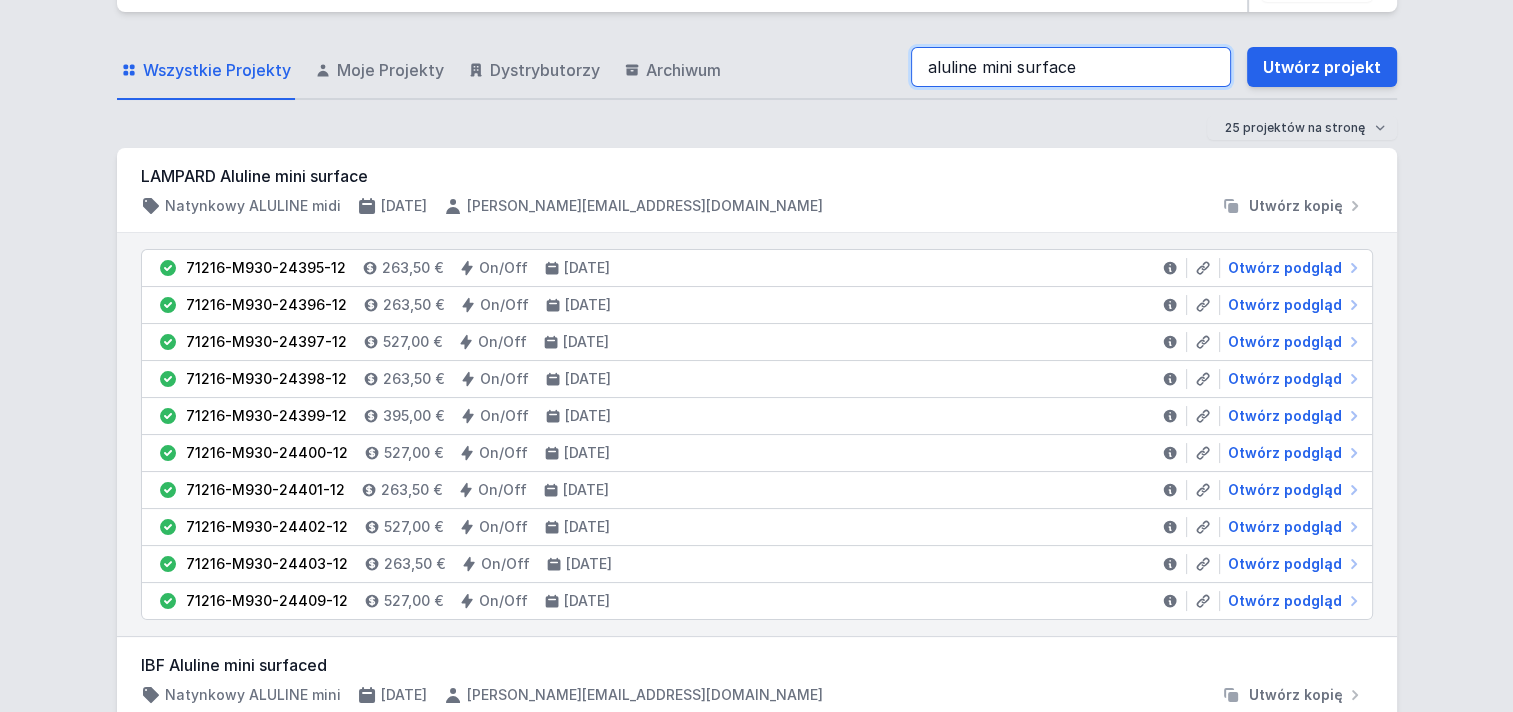 type on "aluline mini surface" 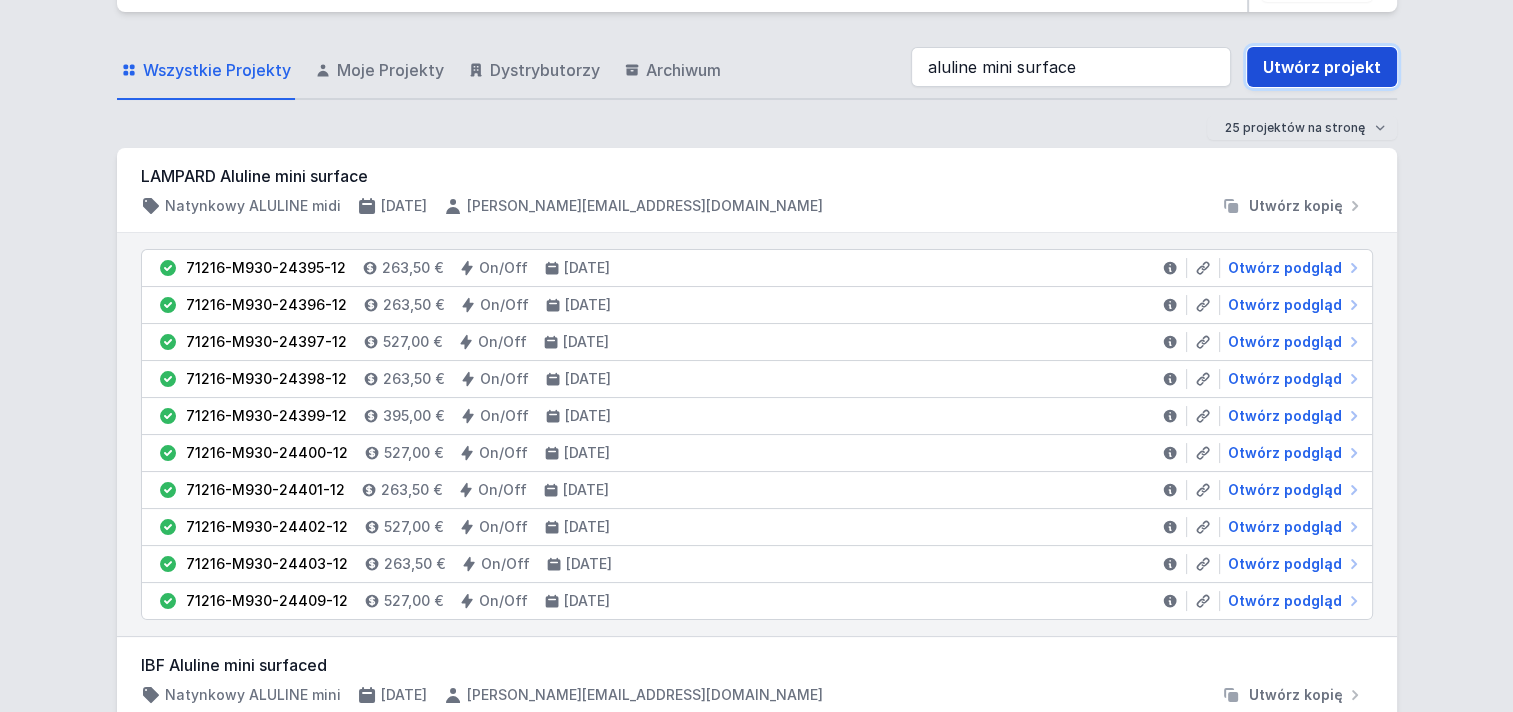 click on "Utwórz projekt" at bounding box center [1322, 67] 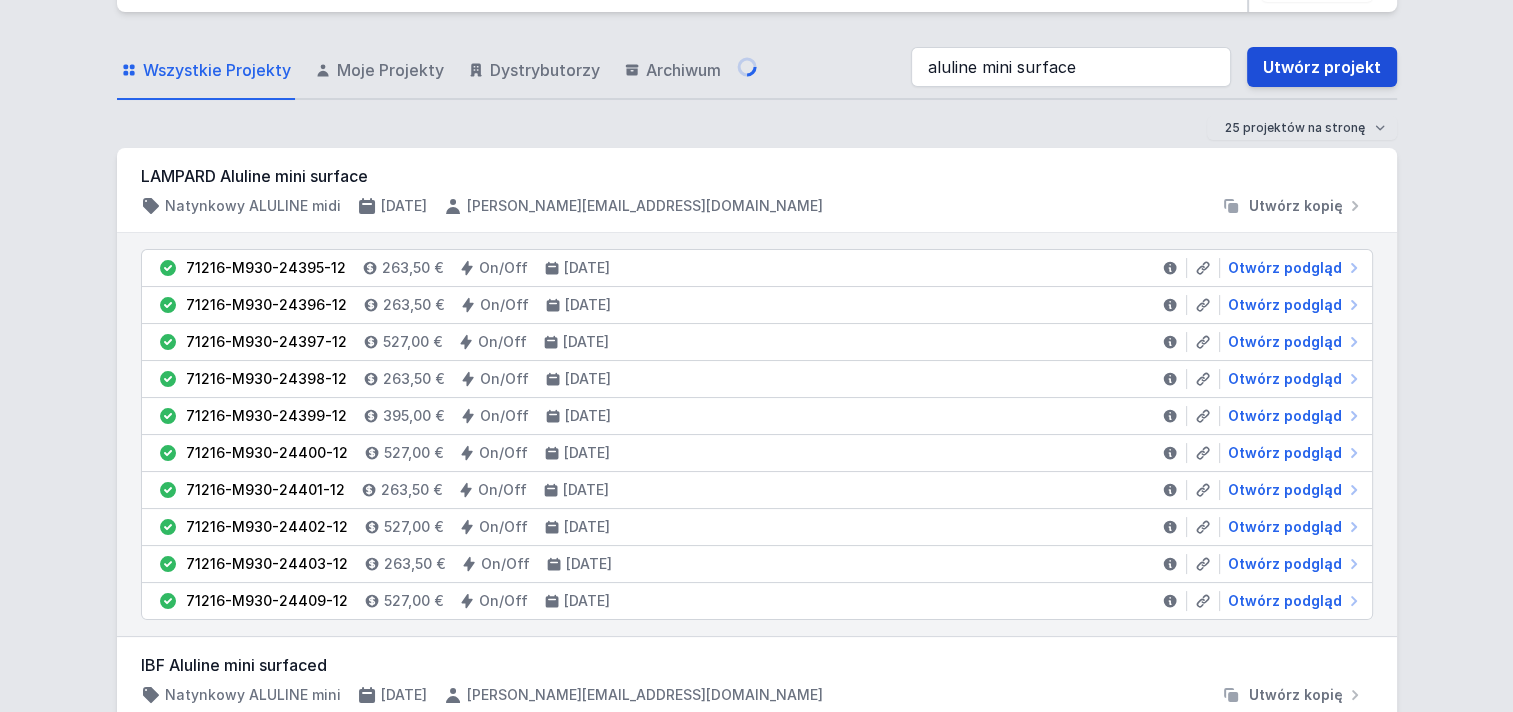 scroll, scrollTop: 0, scrollLeft: 0, axis: both 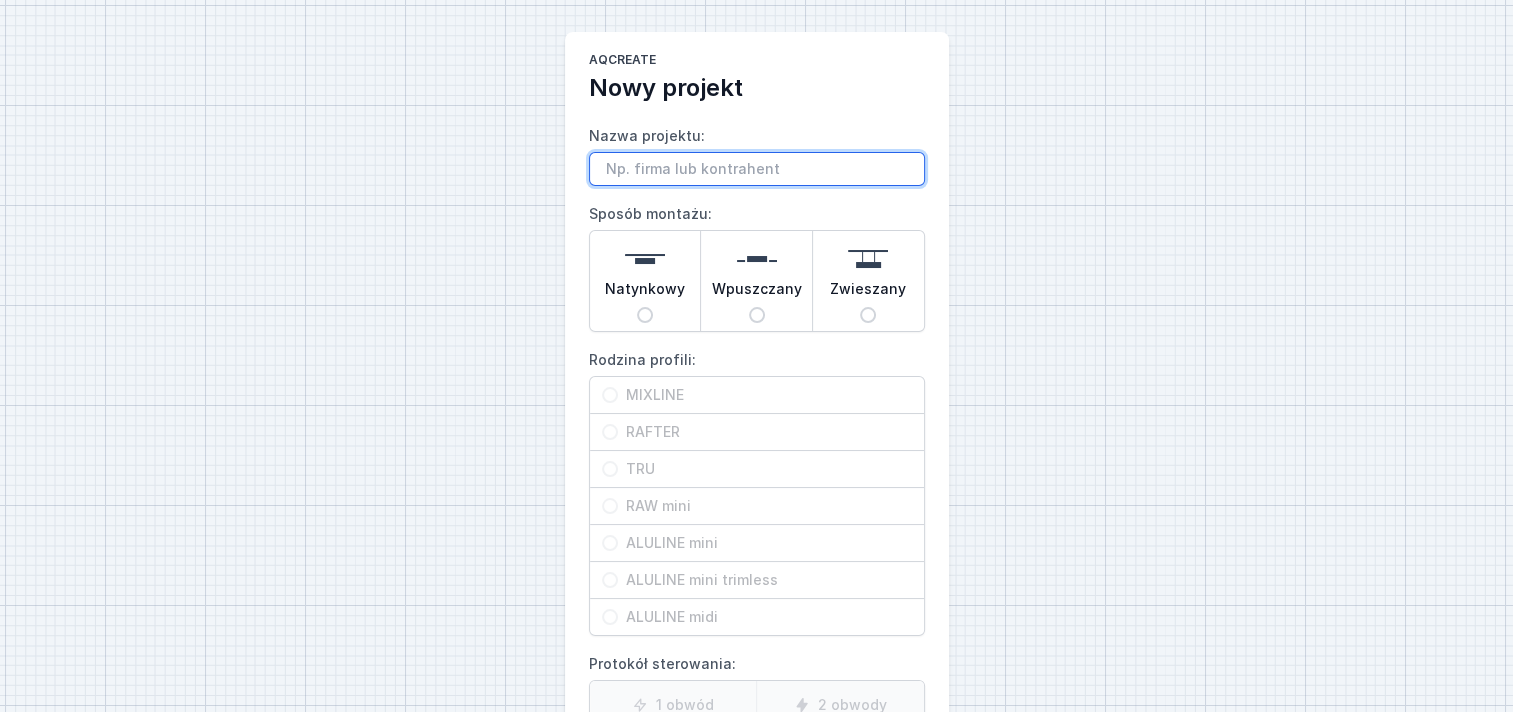 paste on "ALULINE mini LED surface black" 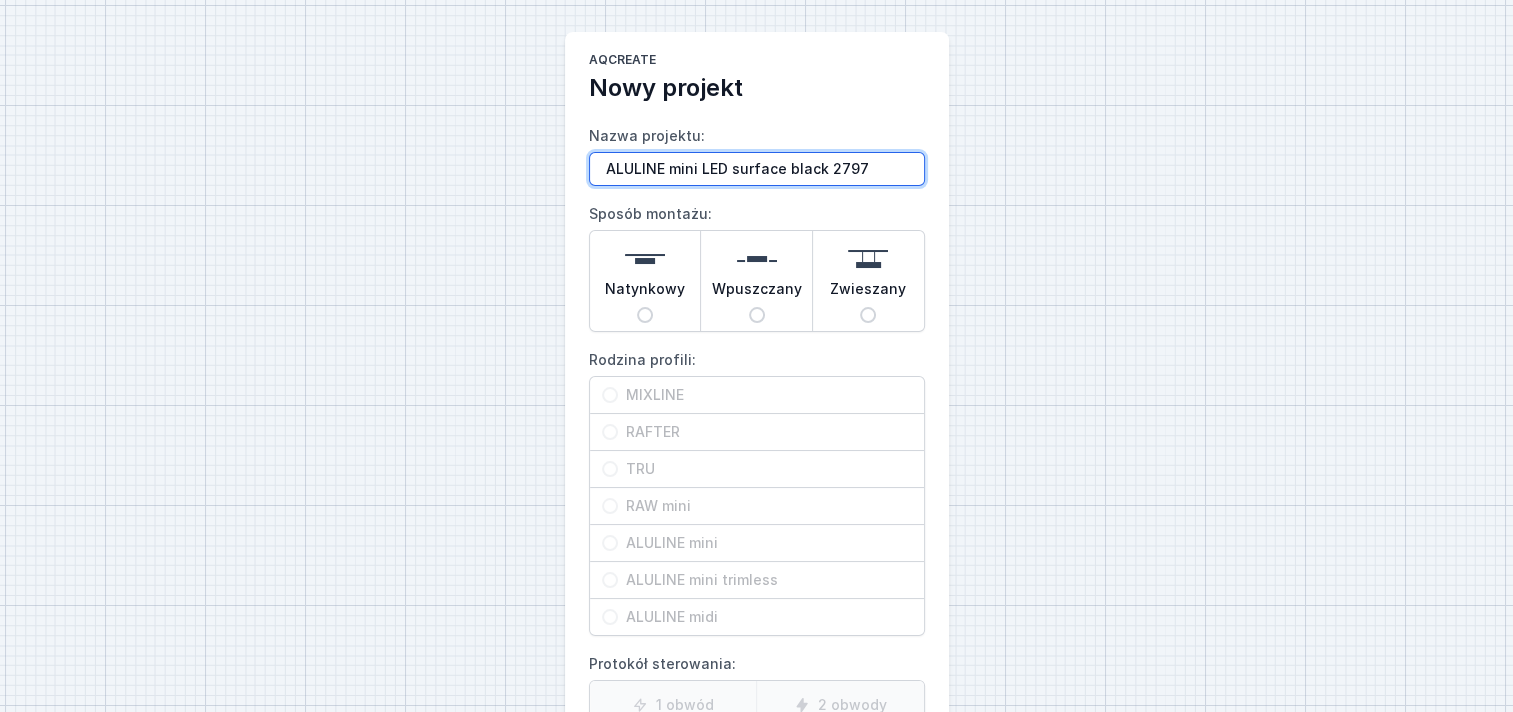 type on "ALULINE mini LED surface black 2797" 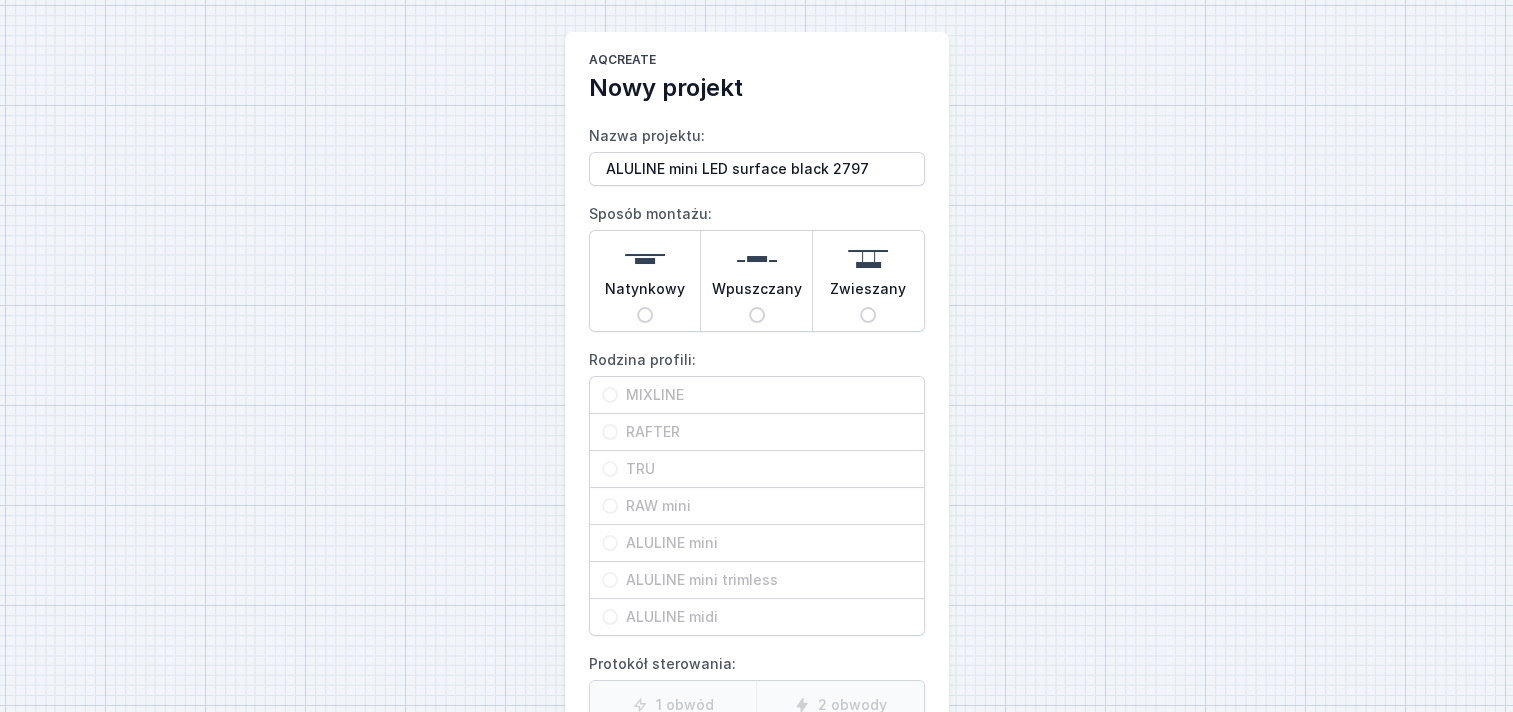 click on "Natynkowy" at bounding box center (645, 315) 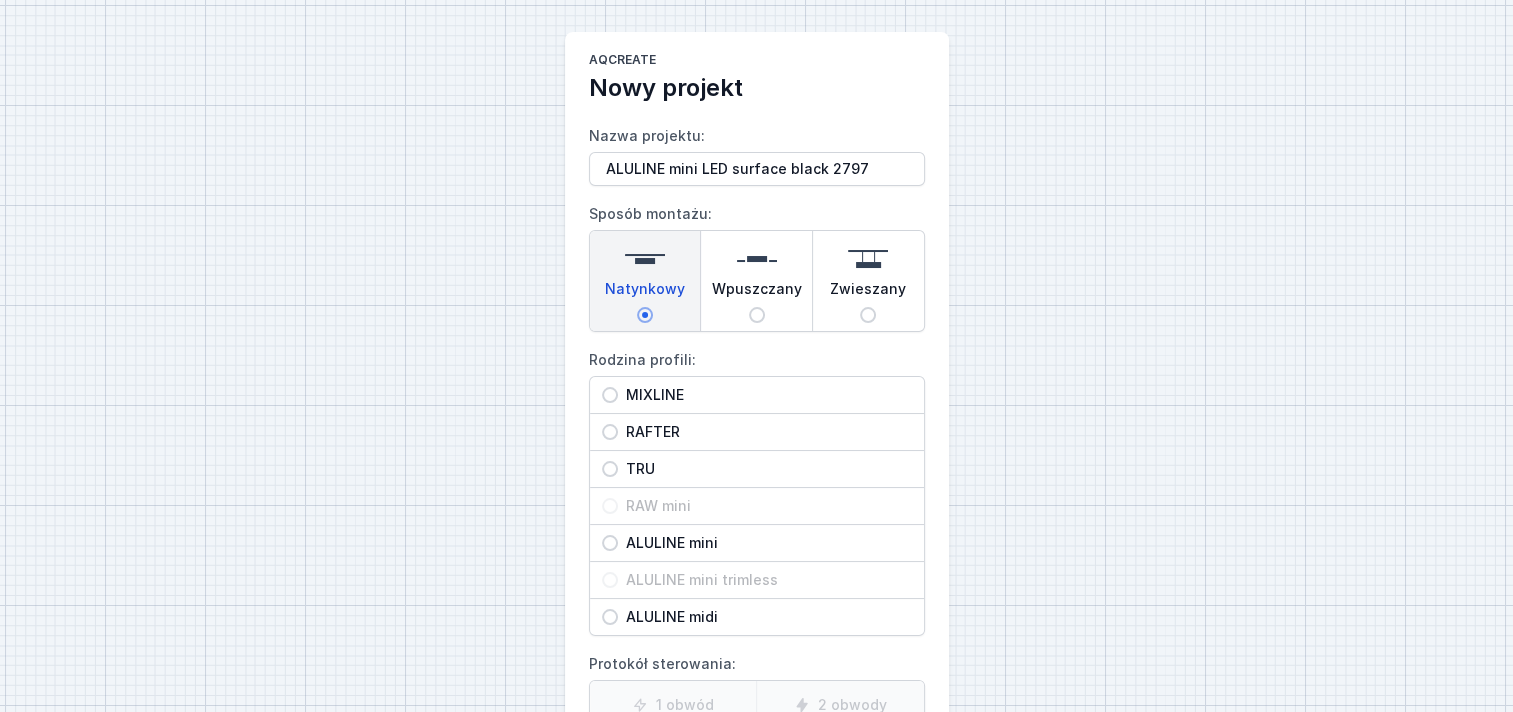 click on "ALULINE mini" at bounding box center (610, 543) 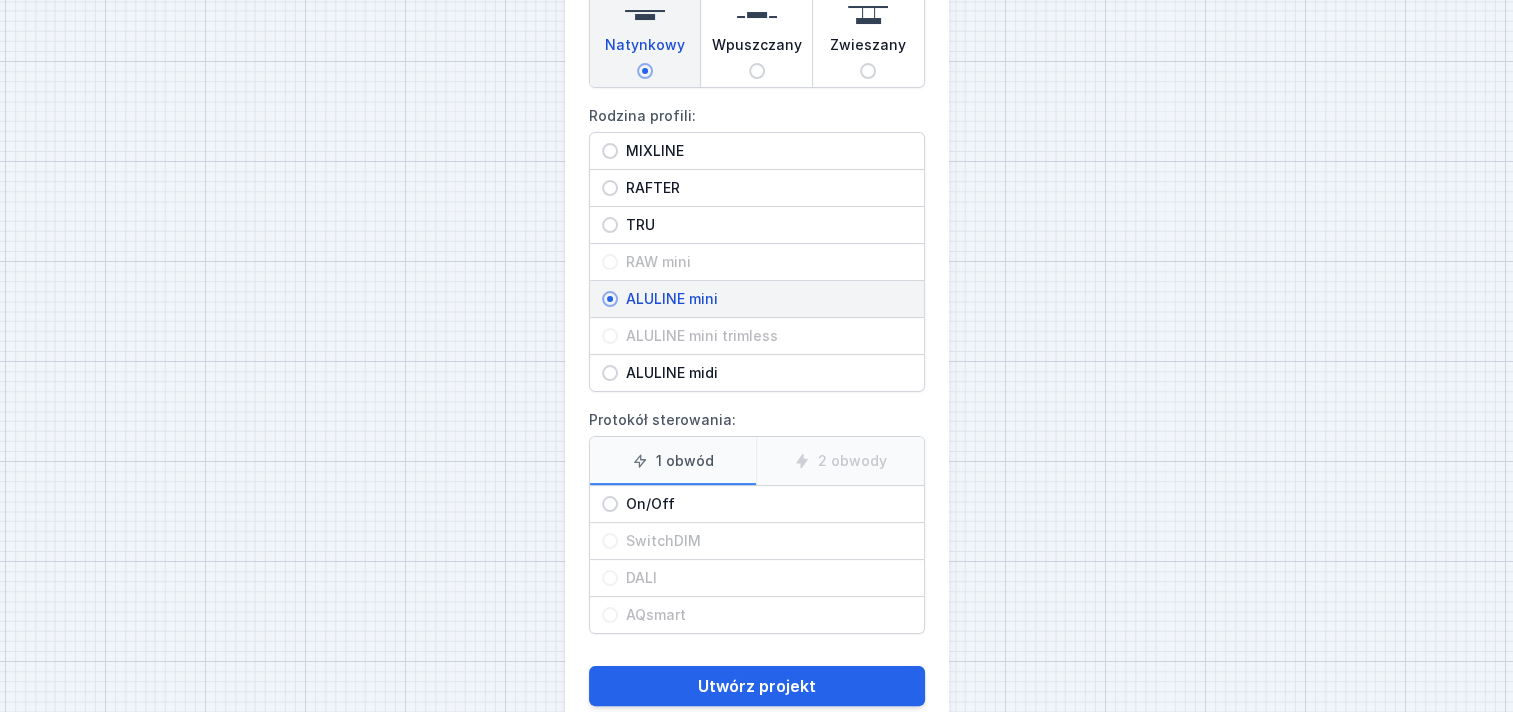 scroll, scrollTop: 286, scrollLeft: 0, axis: vertical 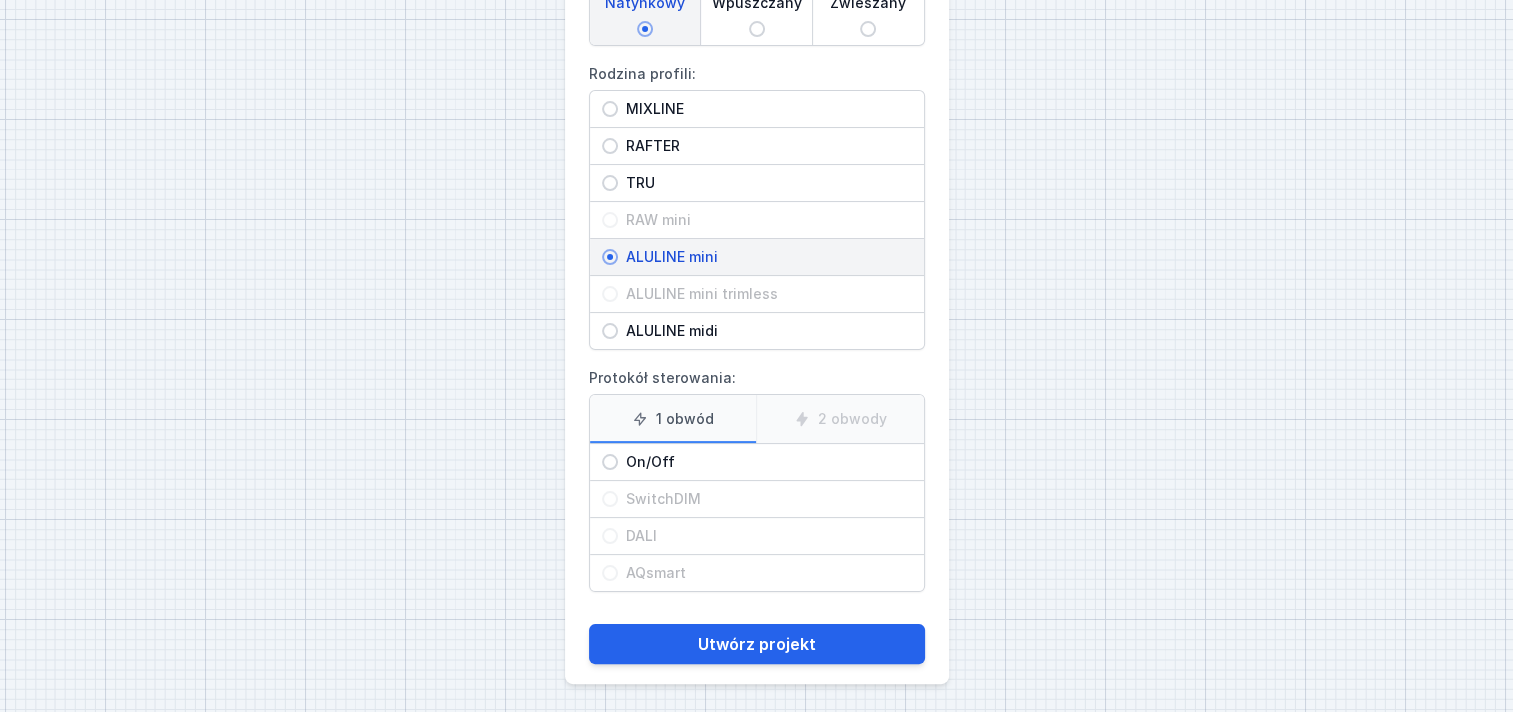click on "On/Off" at bounding box center [610, 462] 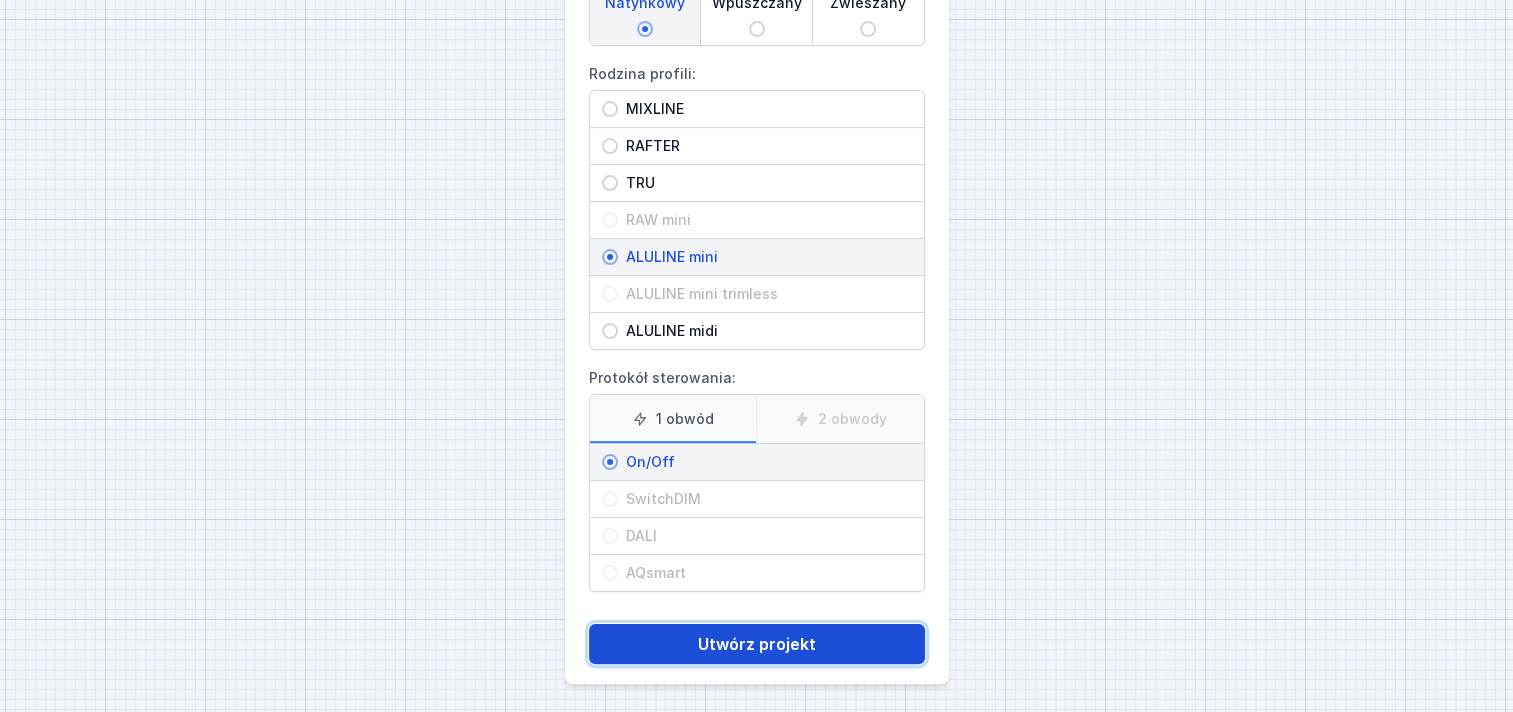click on "Utwórz projekt" at bounding box center [757, 644] 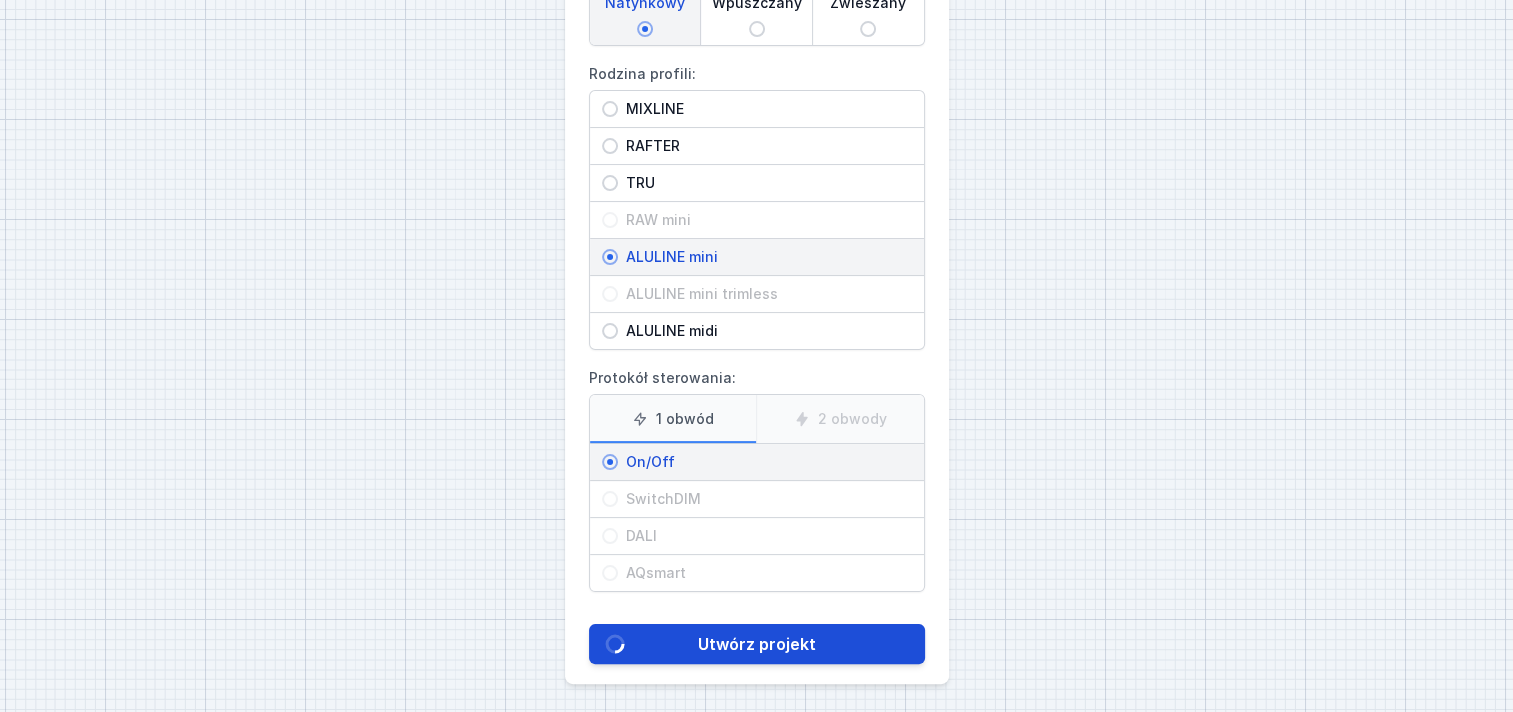 scroll, scrollTop: 0, scrollLeft: 0, axis: both 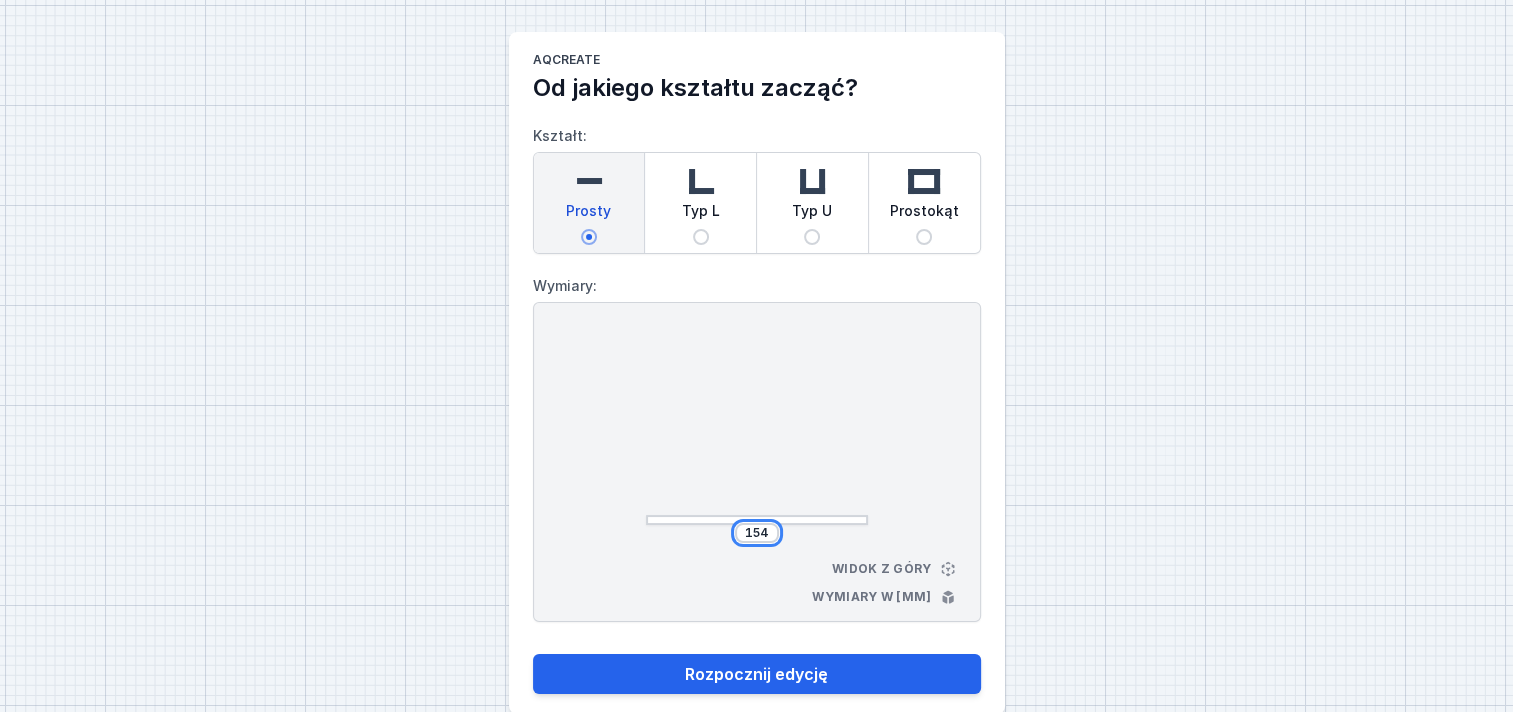 click on "154" at bounding box center (757, 533) 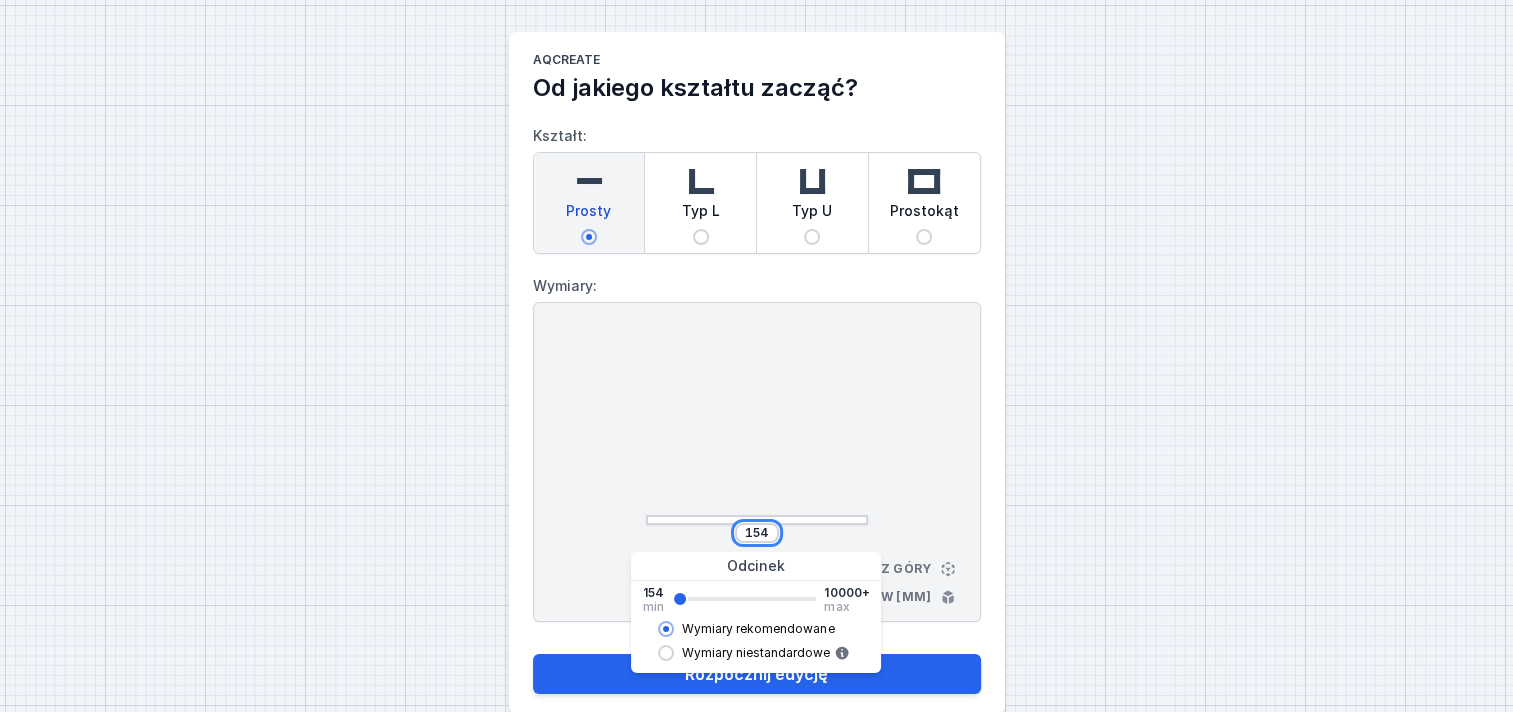 click on "154" at bounding box center (757, 533) 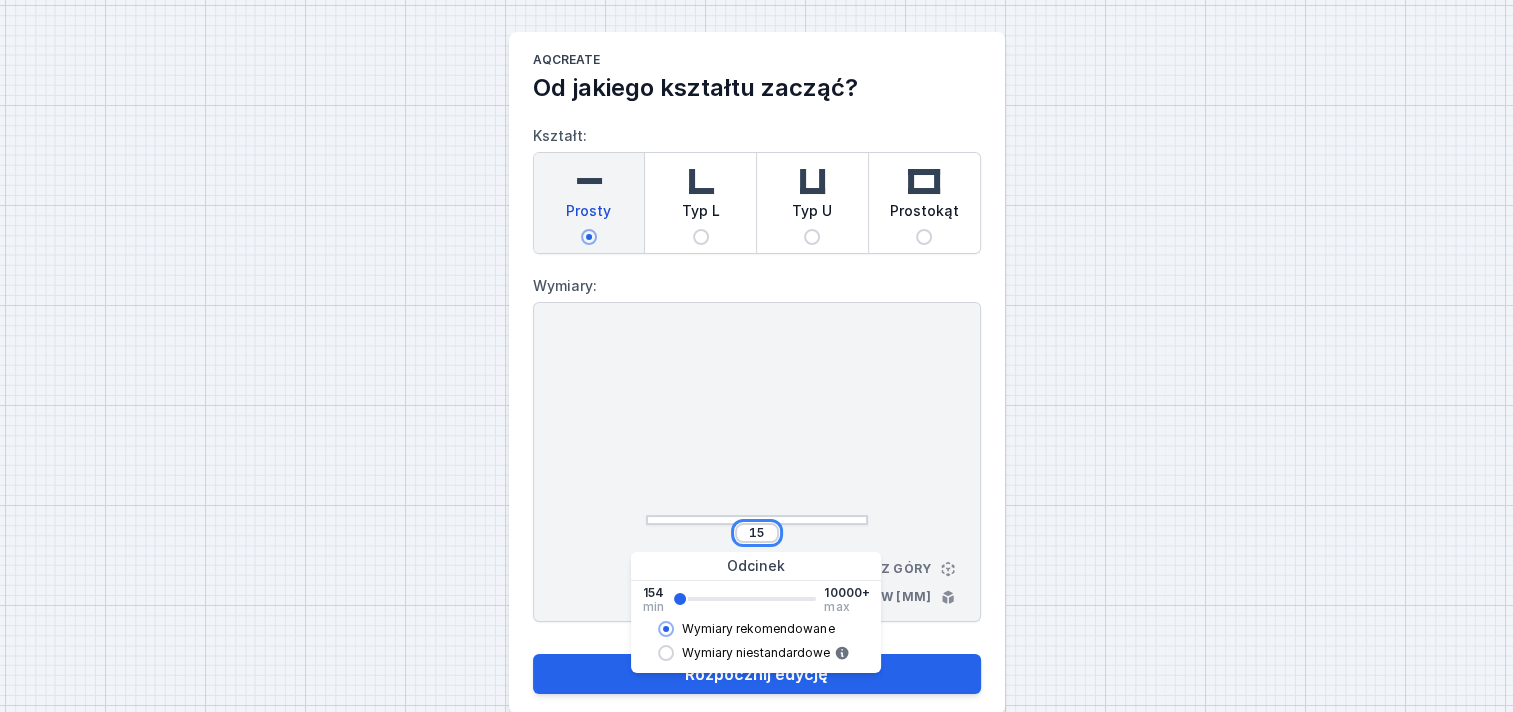 type on "1" 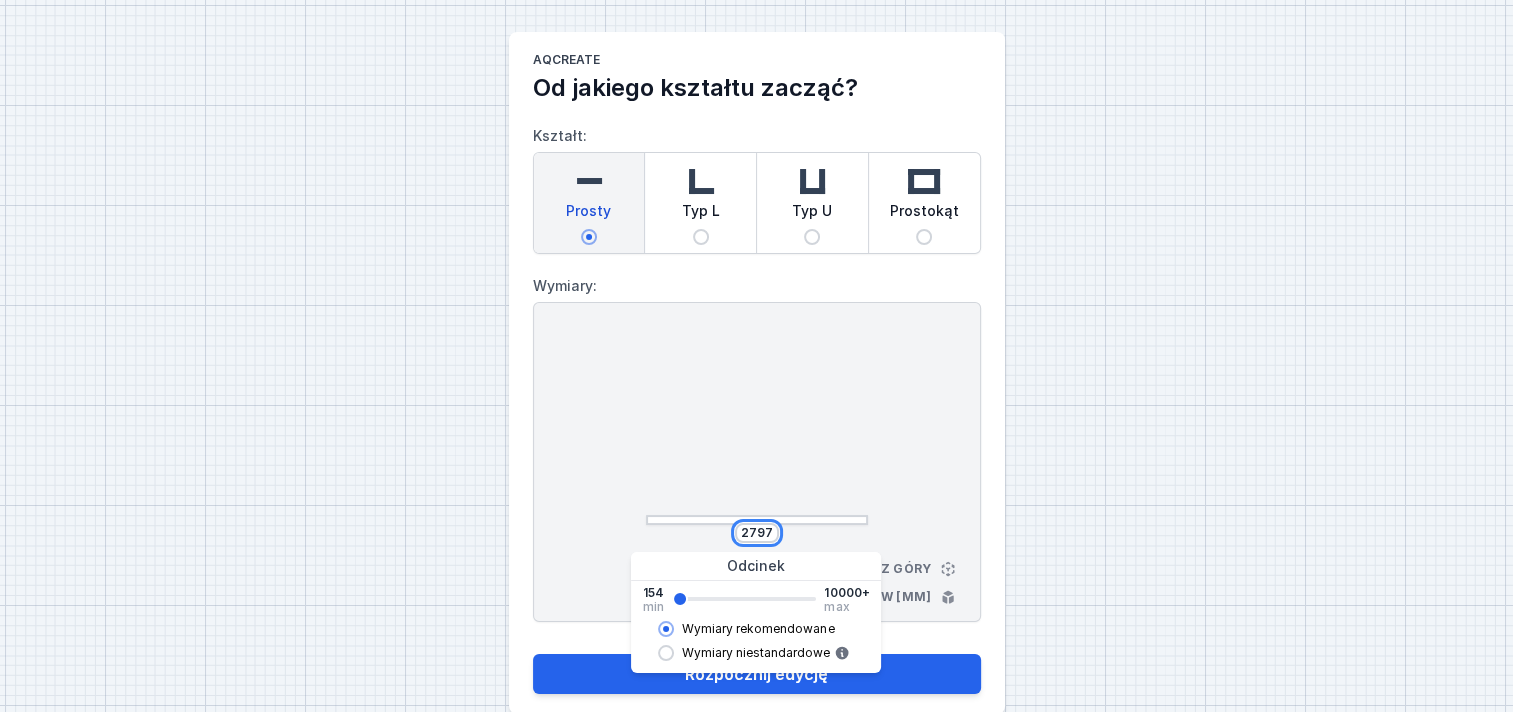 click on "Rozpocznij edycję" at bounding box center (757, 674) 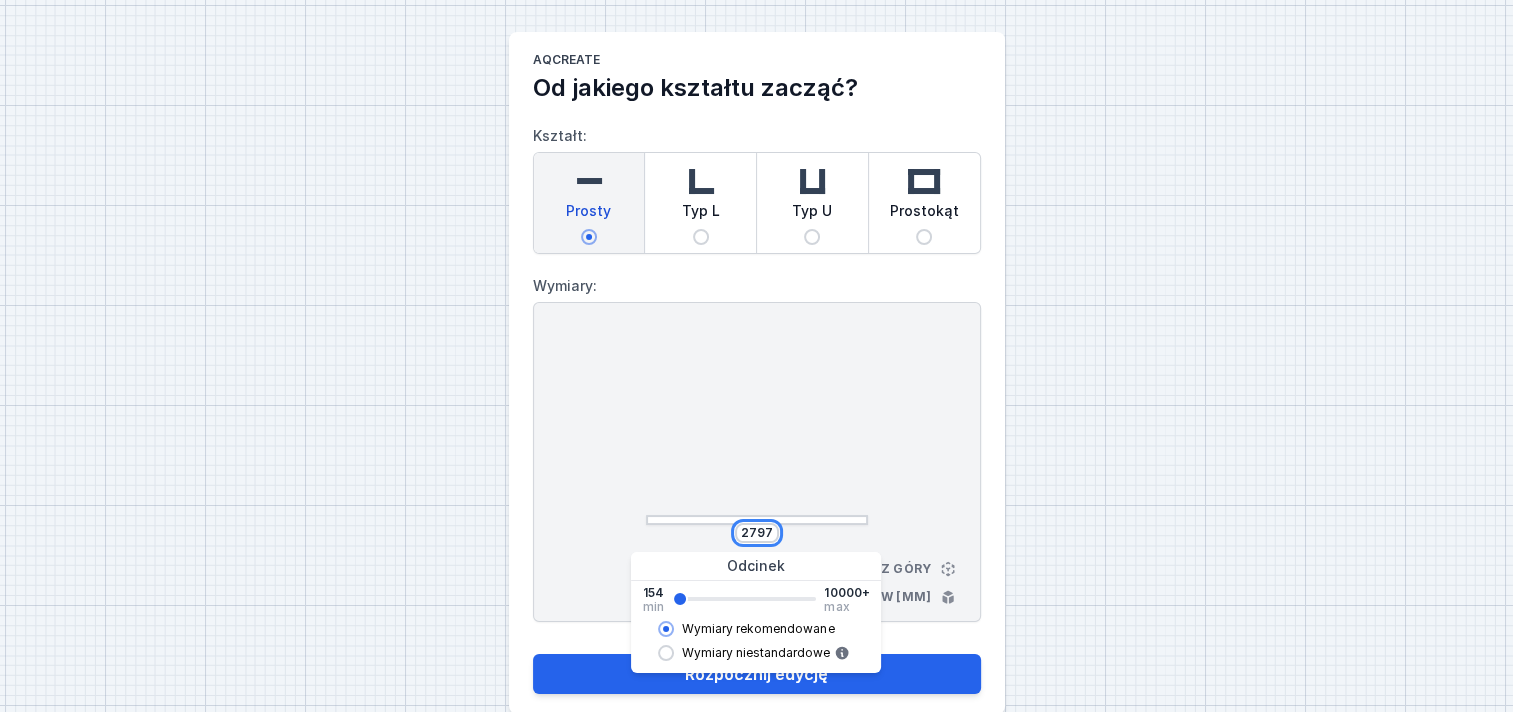 type on "2776" 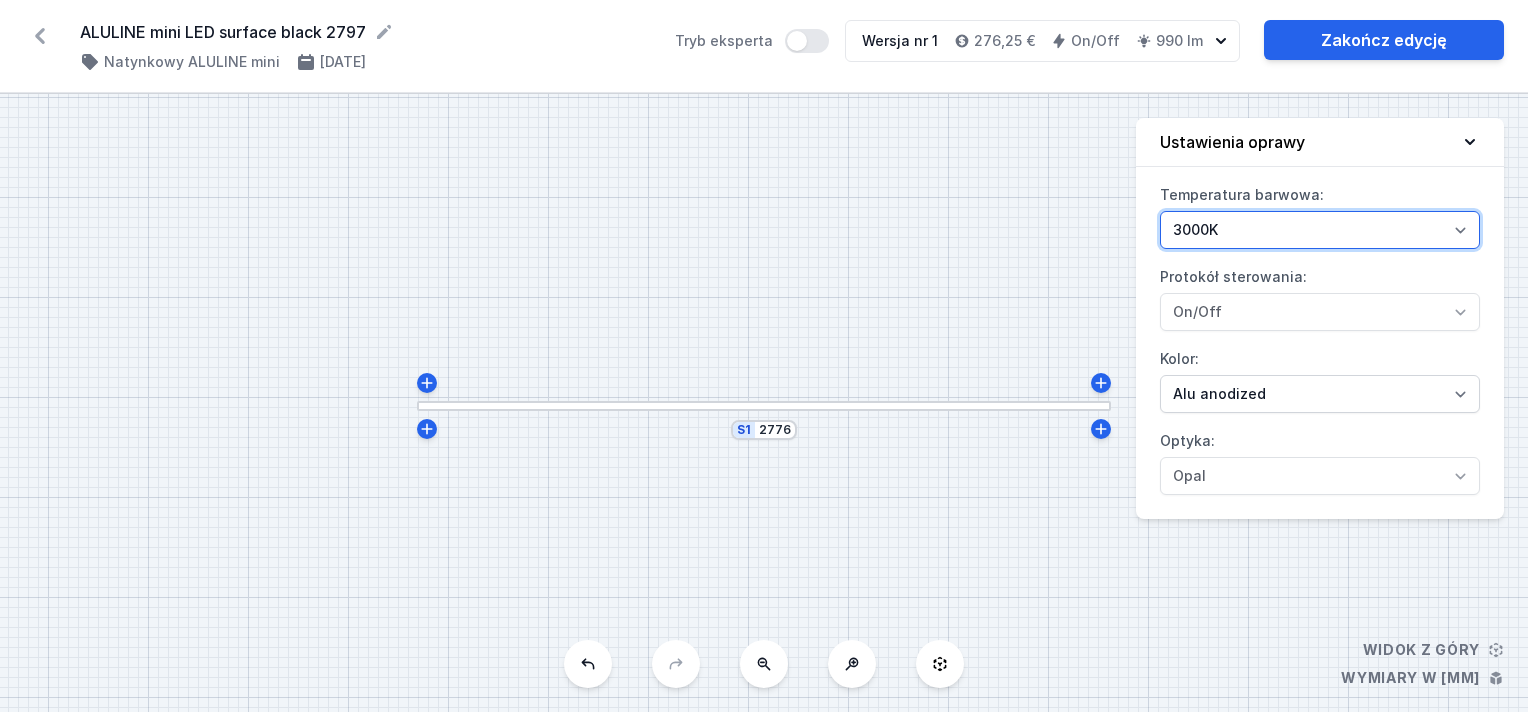 click on "2700K 3000K" at bounding box center (1320, 230) 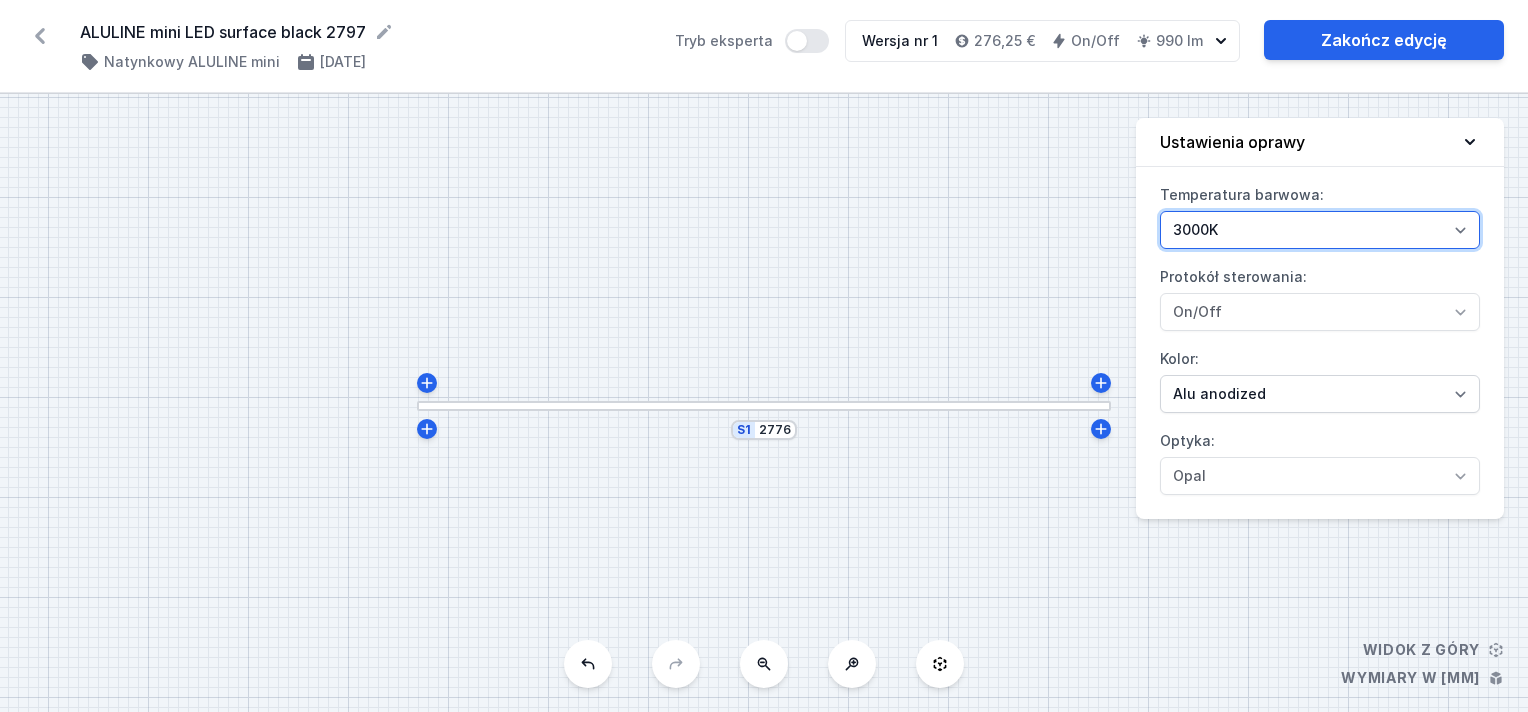 select on "2700" 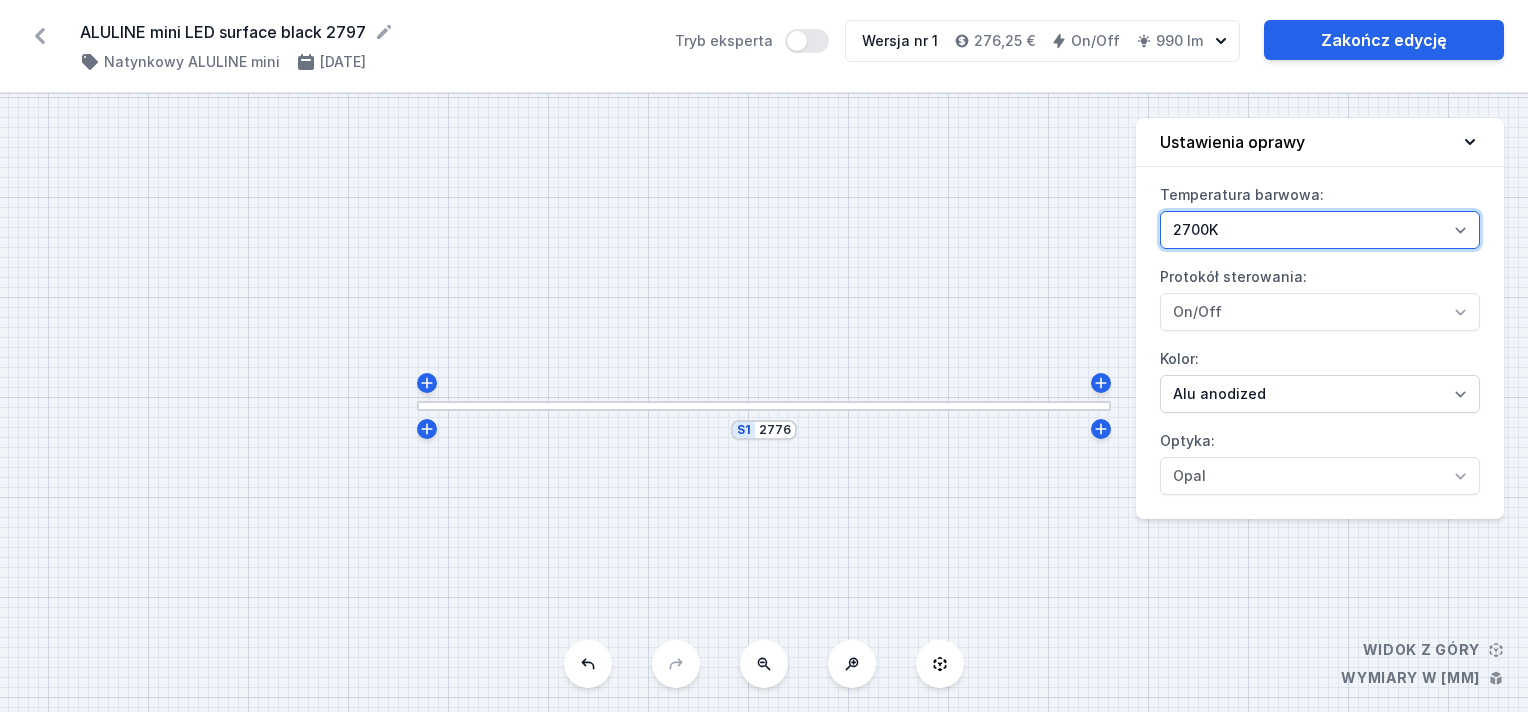 click on "2700K 3000K" at bounding box center (1320, 230) 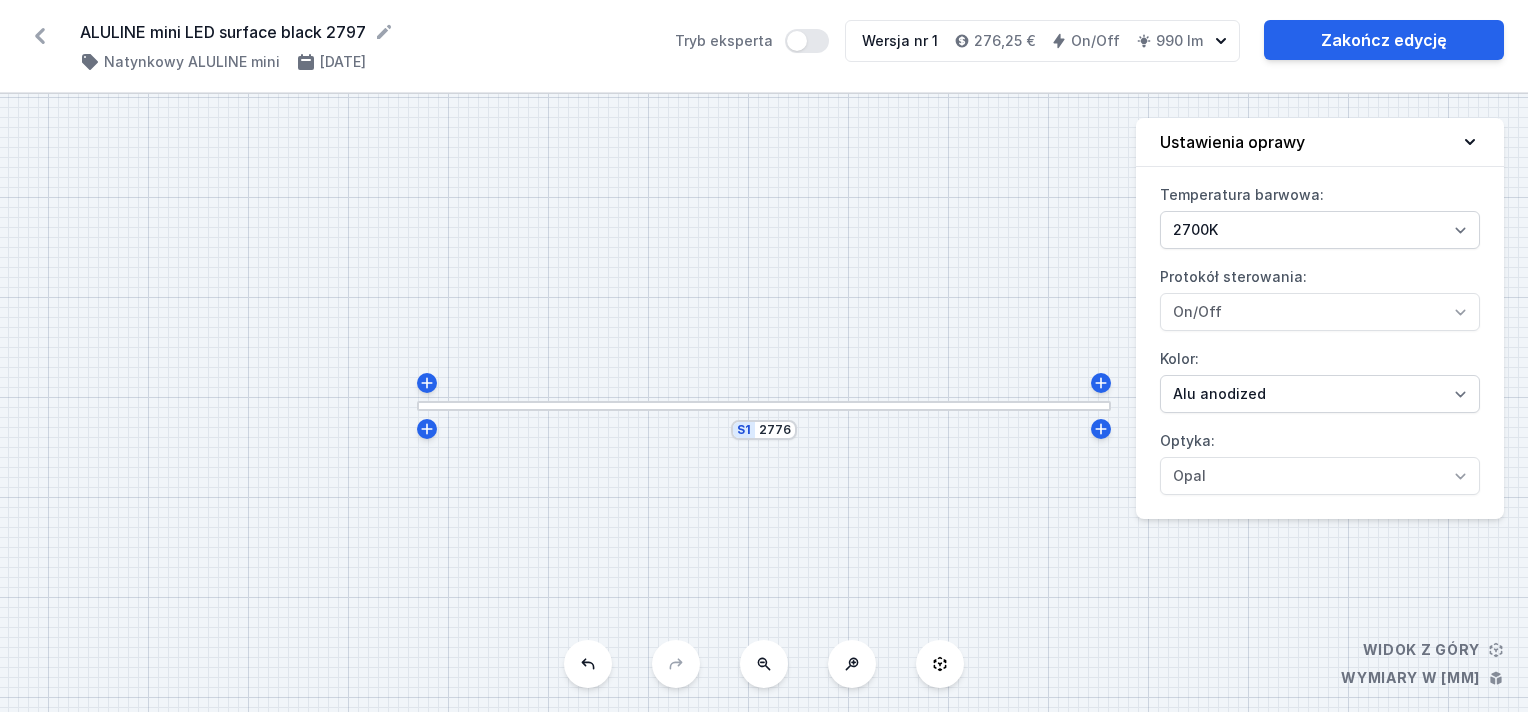 click on "S1 2776" at bounding box center (764, 430) 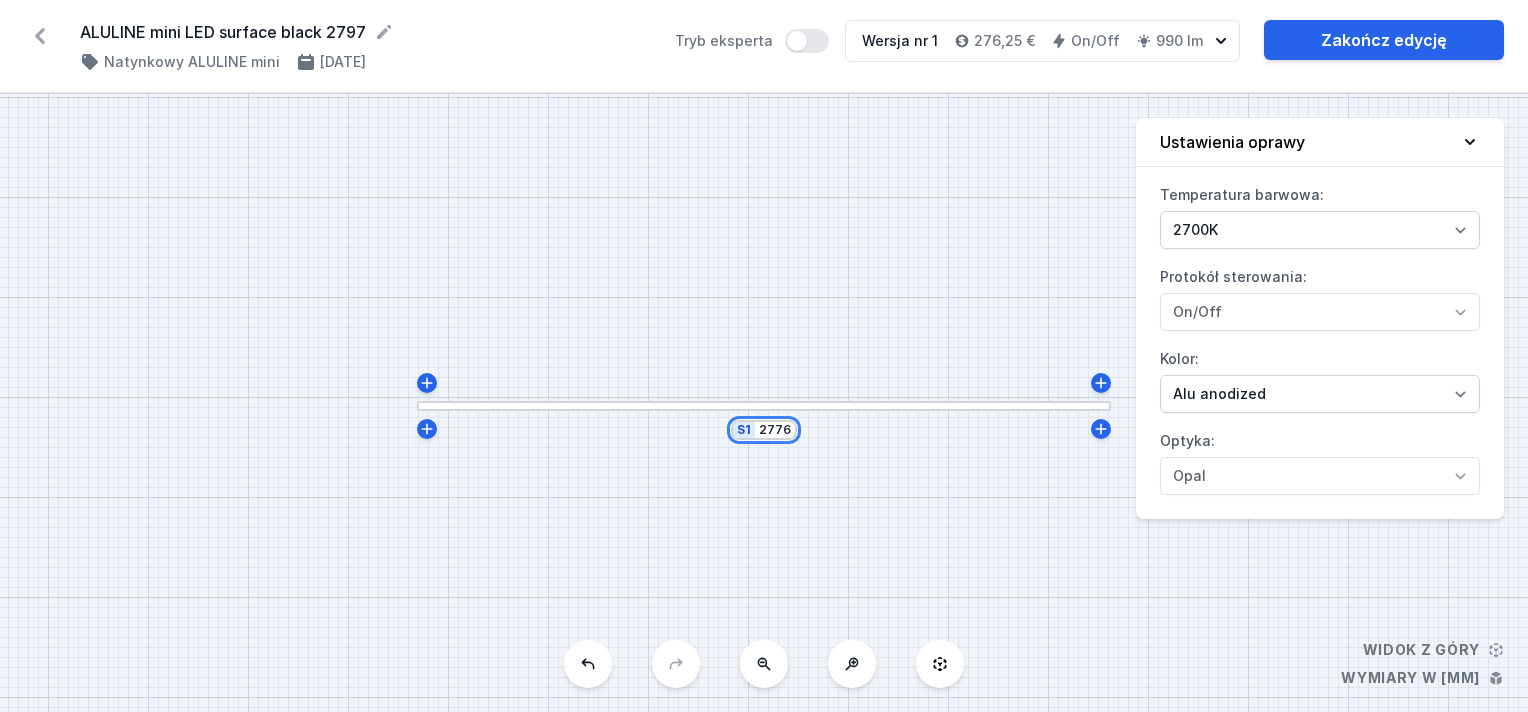 click on "2776" at bounding box center (775, 430) 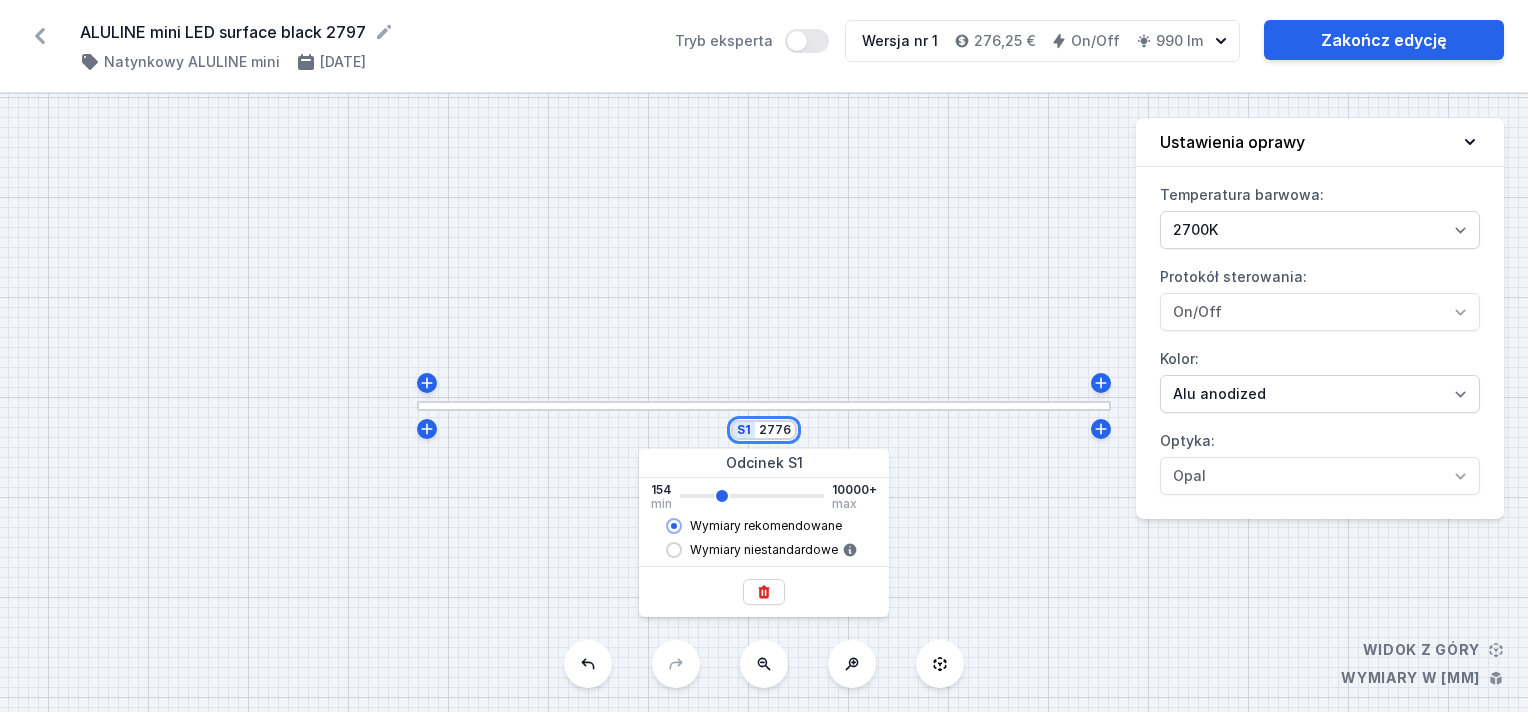click on "2776" at bounding box center [775, 430] 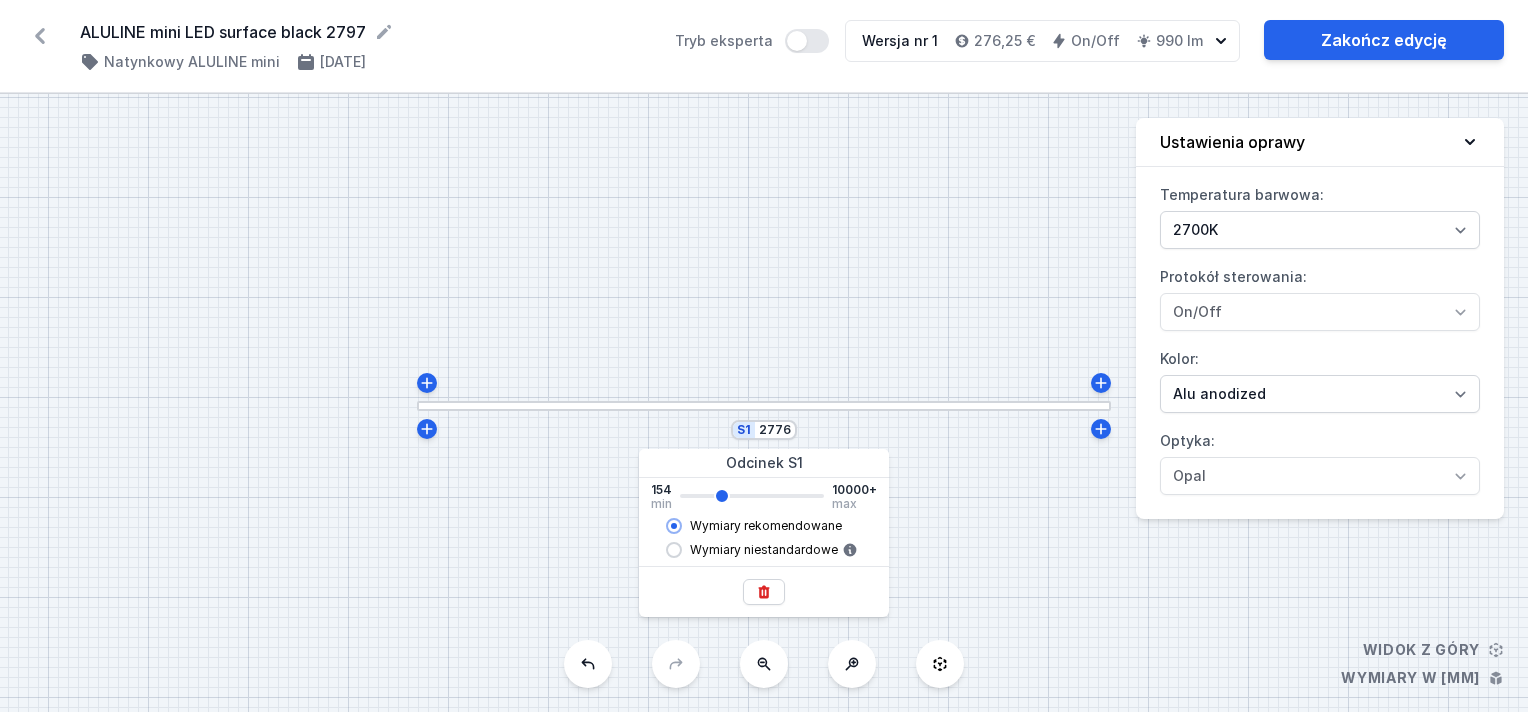click on "Wymiary niestandardowe" at bounding box center [674, 550] 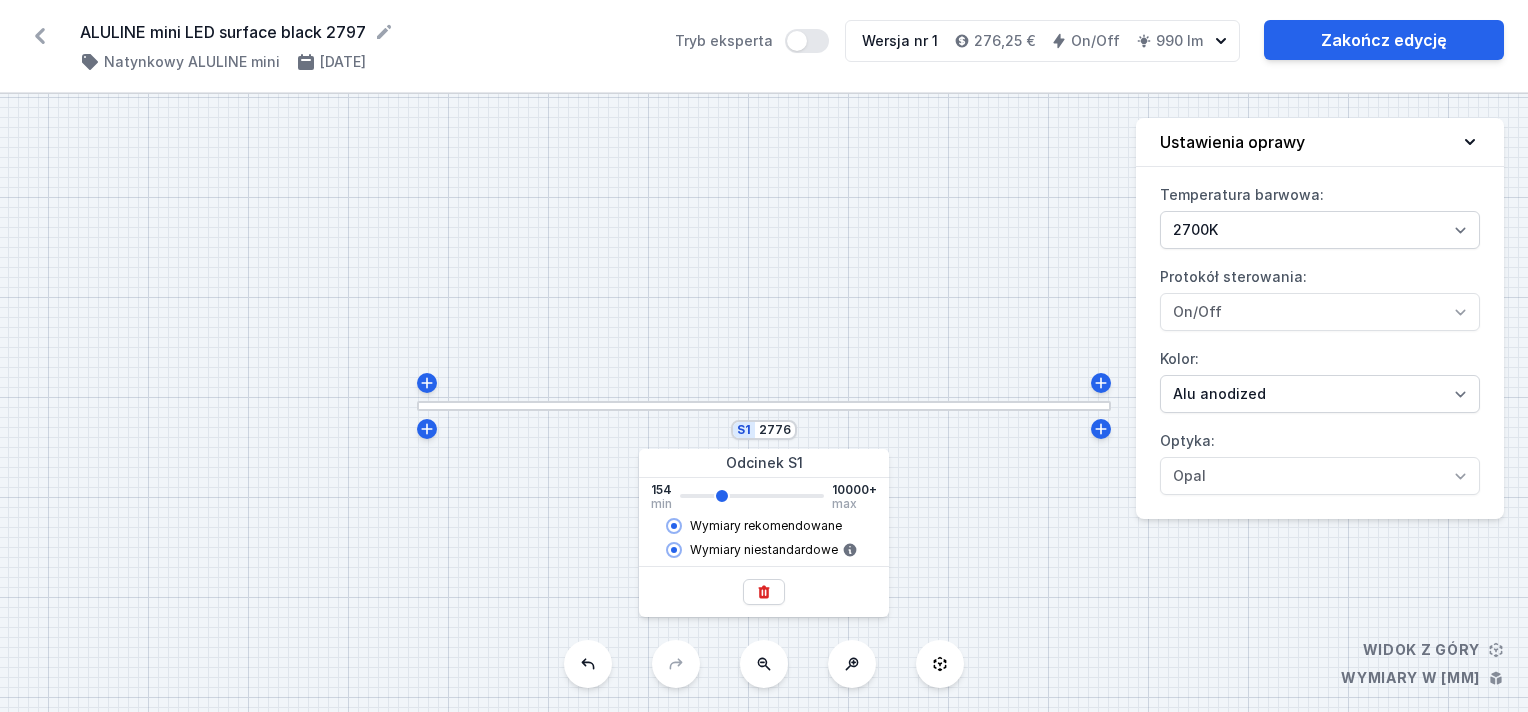 radio on "false" 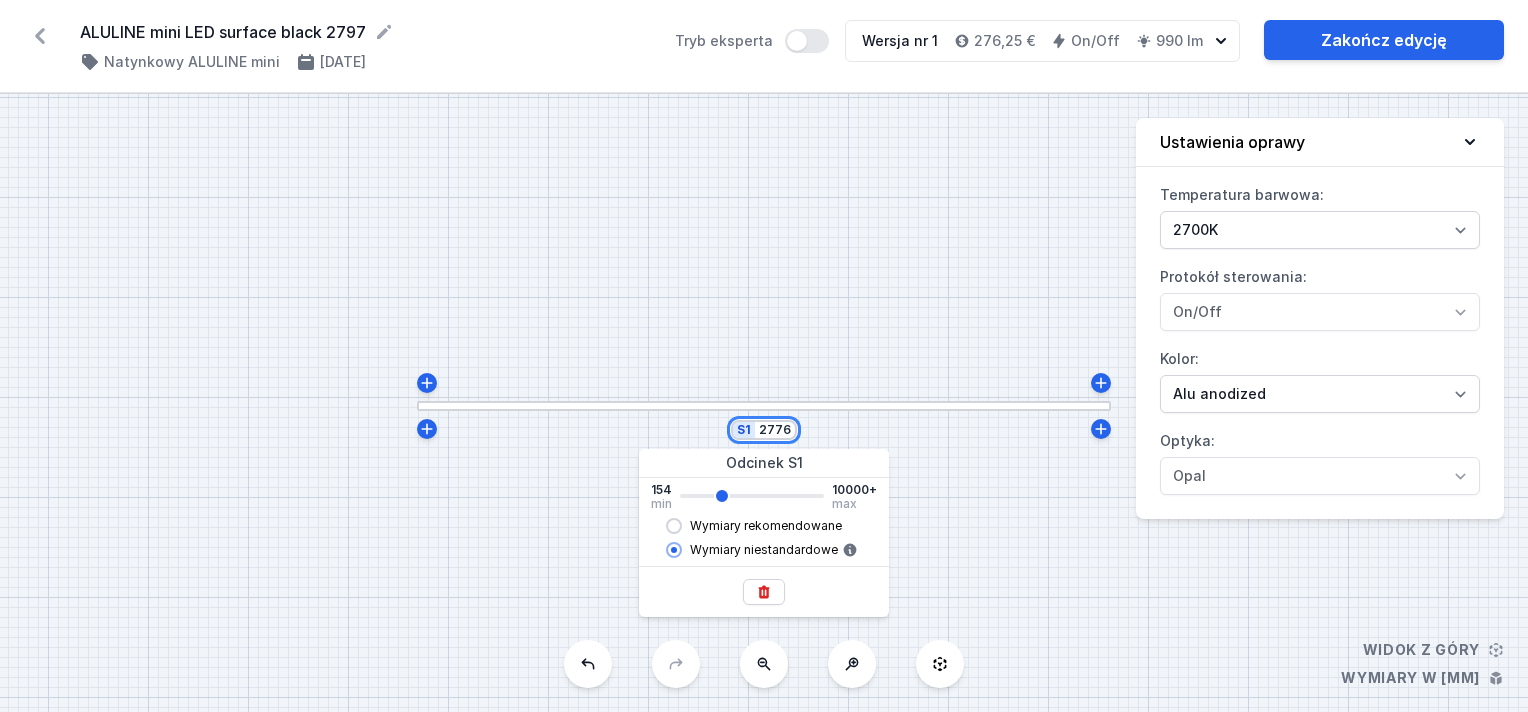 click on "2776" at bounding box center (775, 430) 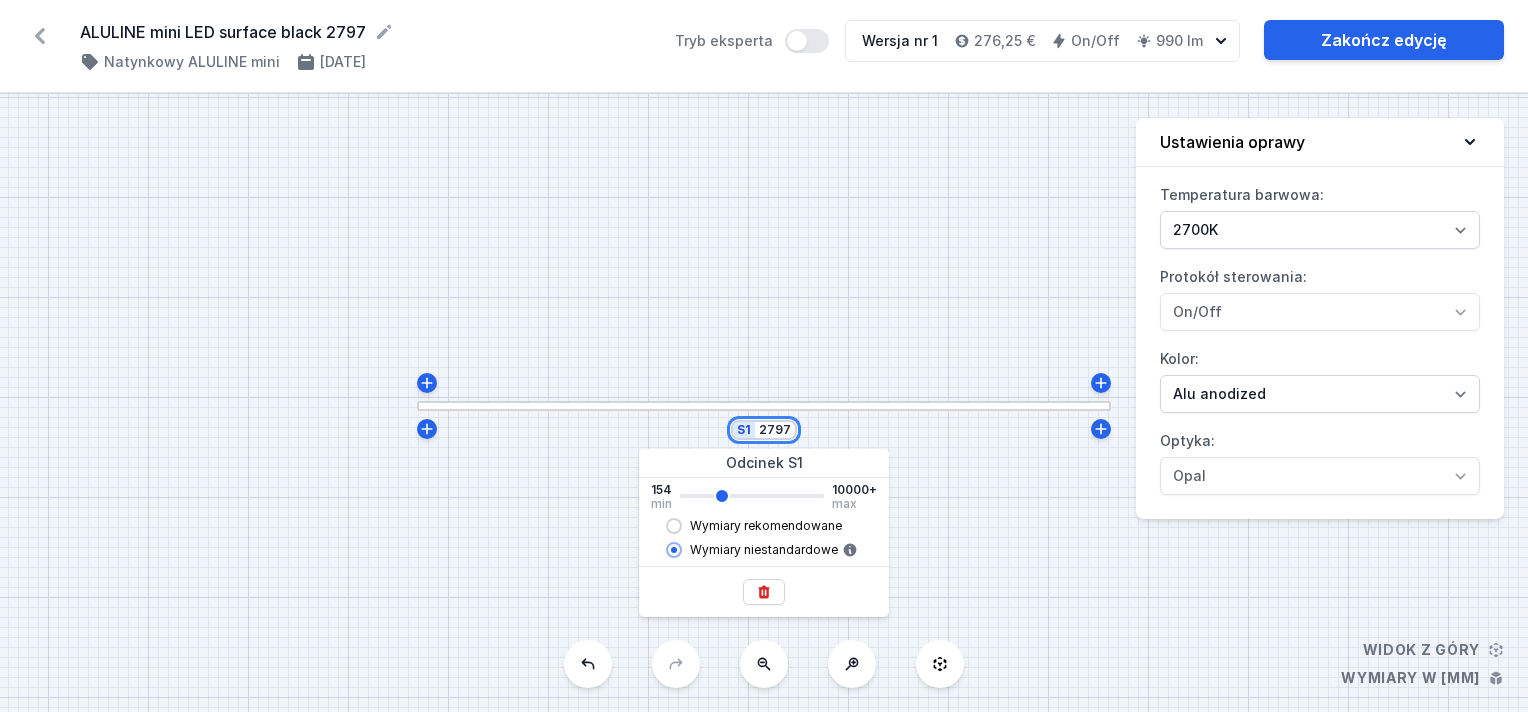 type on "2797" 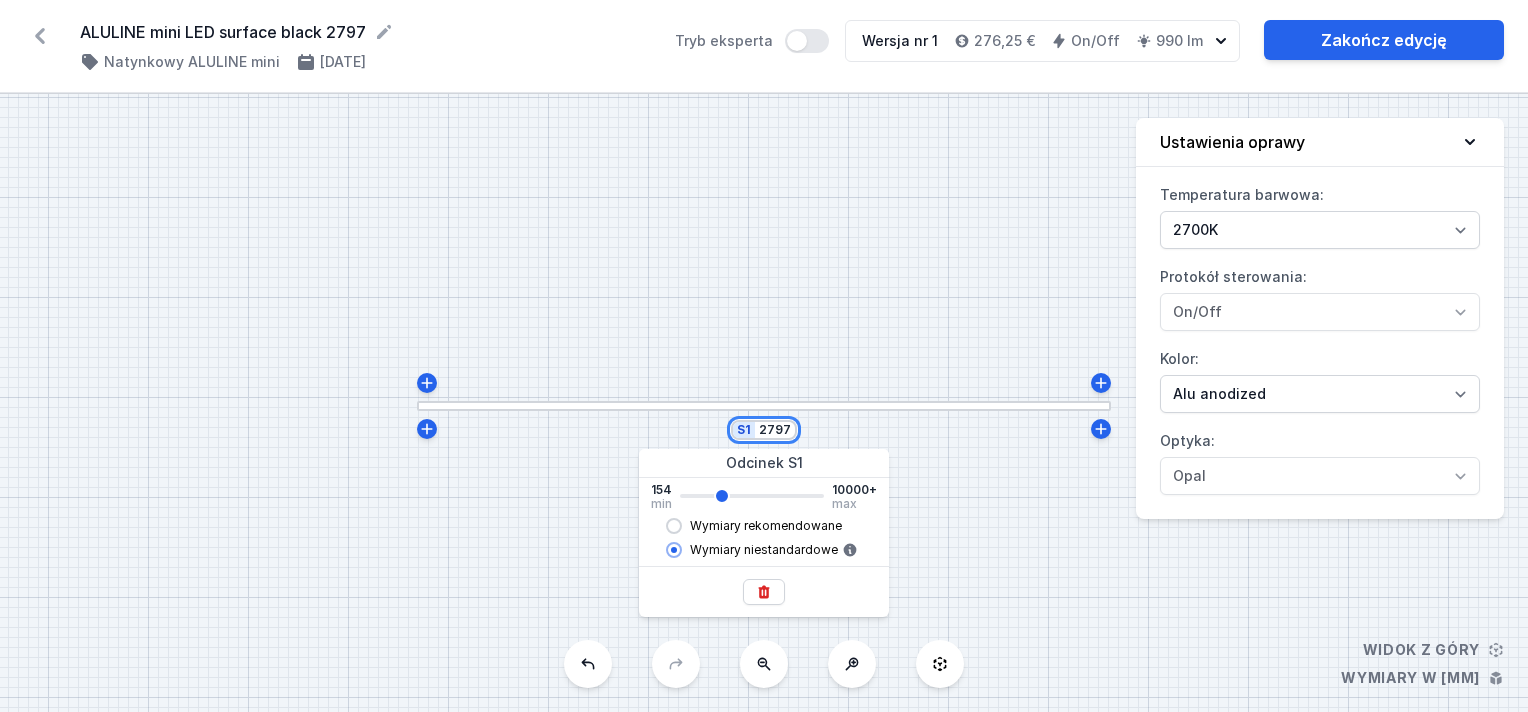 type on "2797" 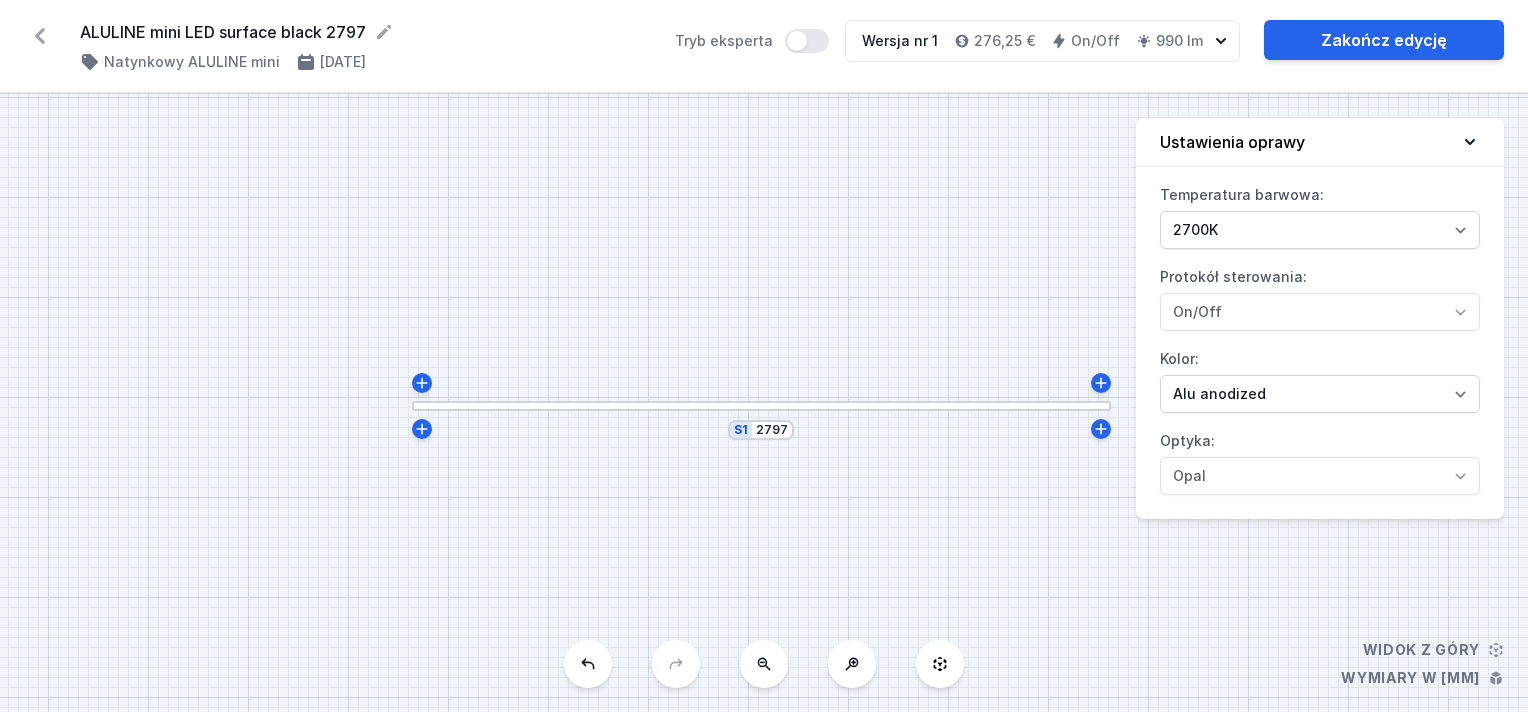 click on "S1 2797" at bounding box center [764, 403] 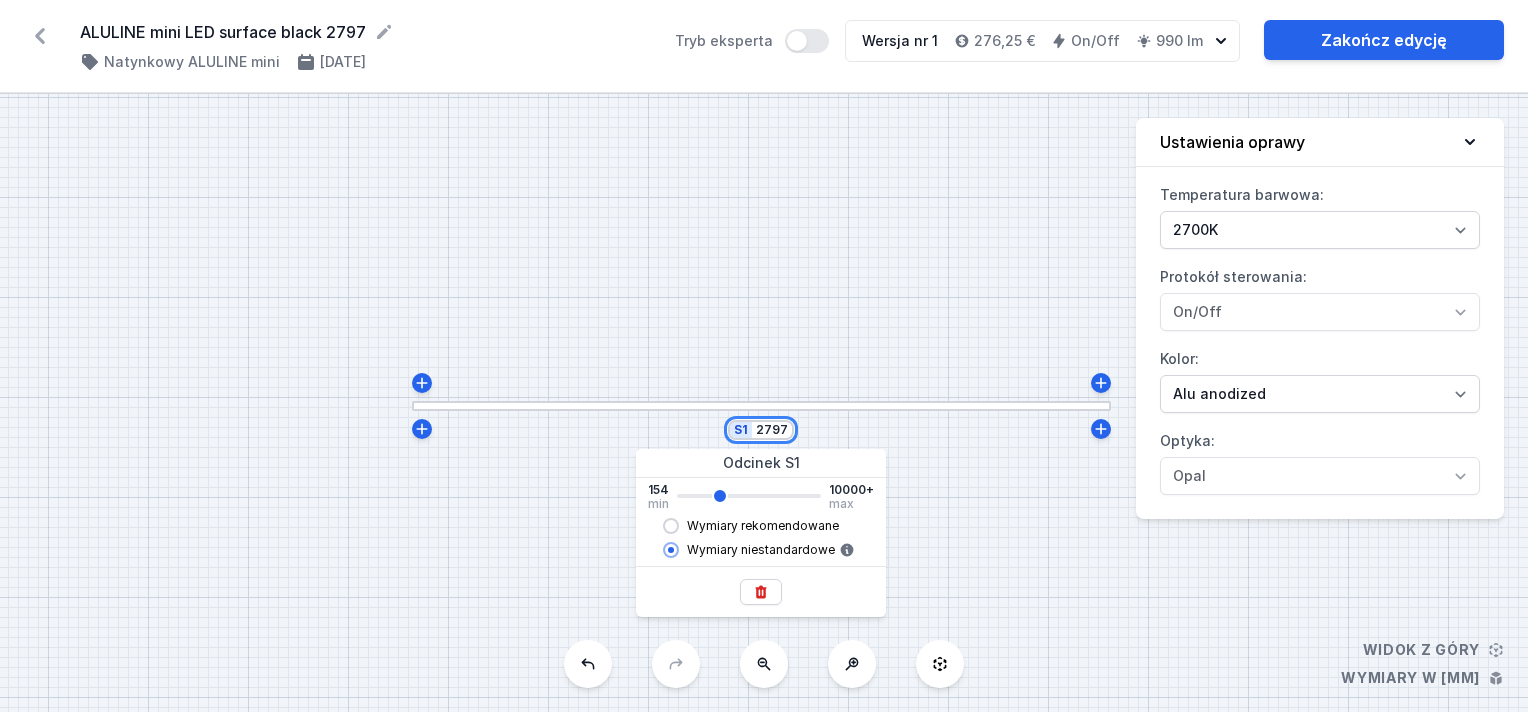 click on "2797" at bounding box center (772, 430) 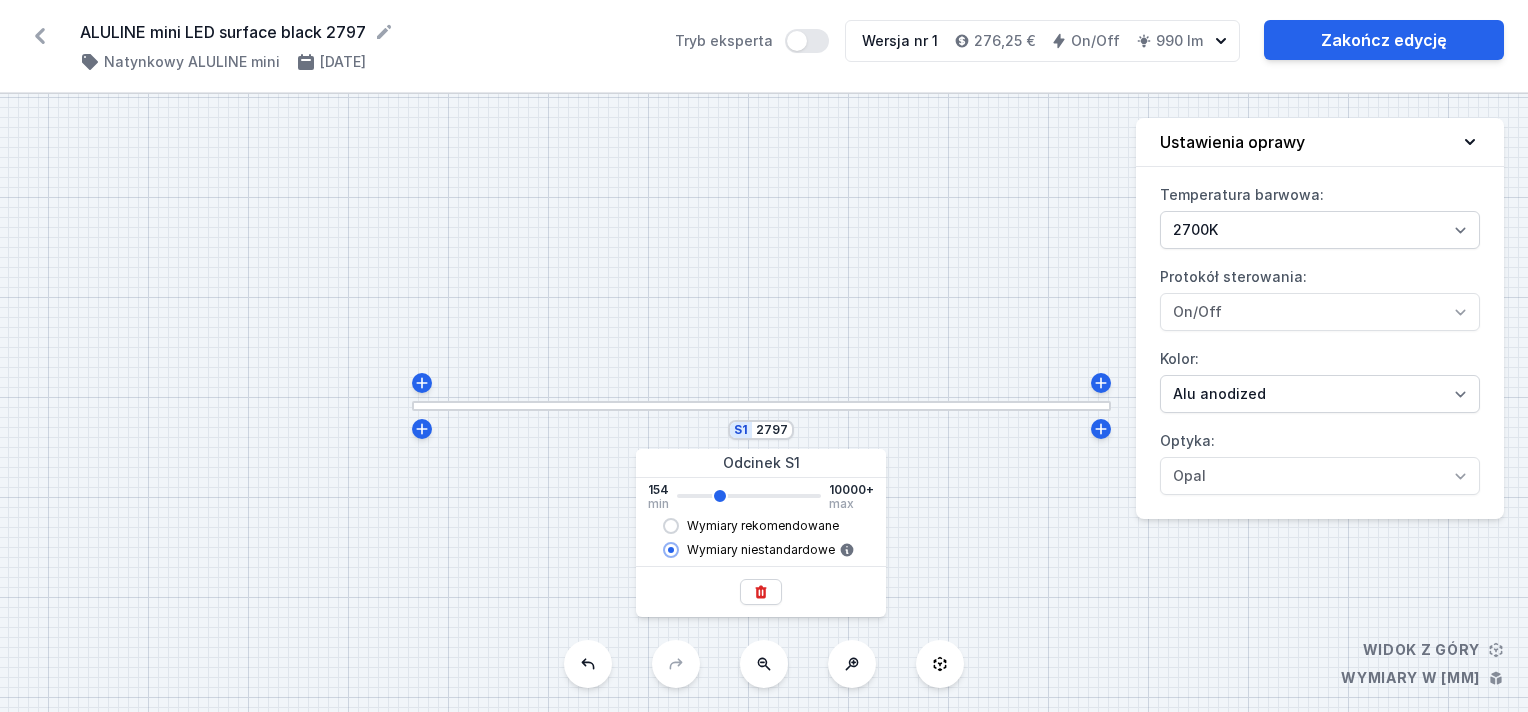 click on "Wymiary rekomendowane" at bounding box center (761, 526) 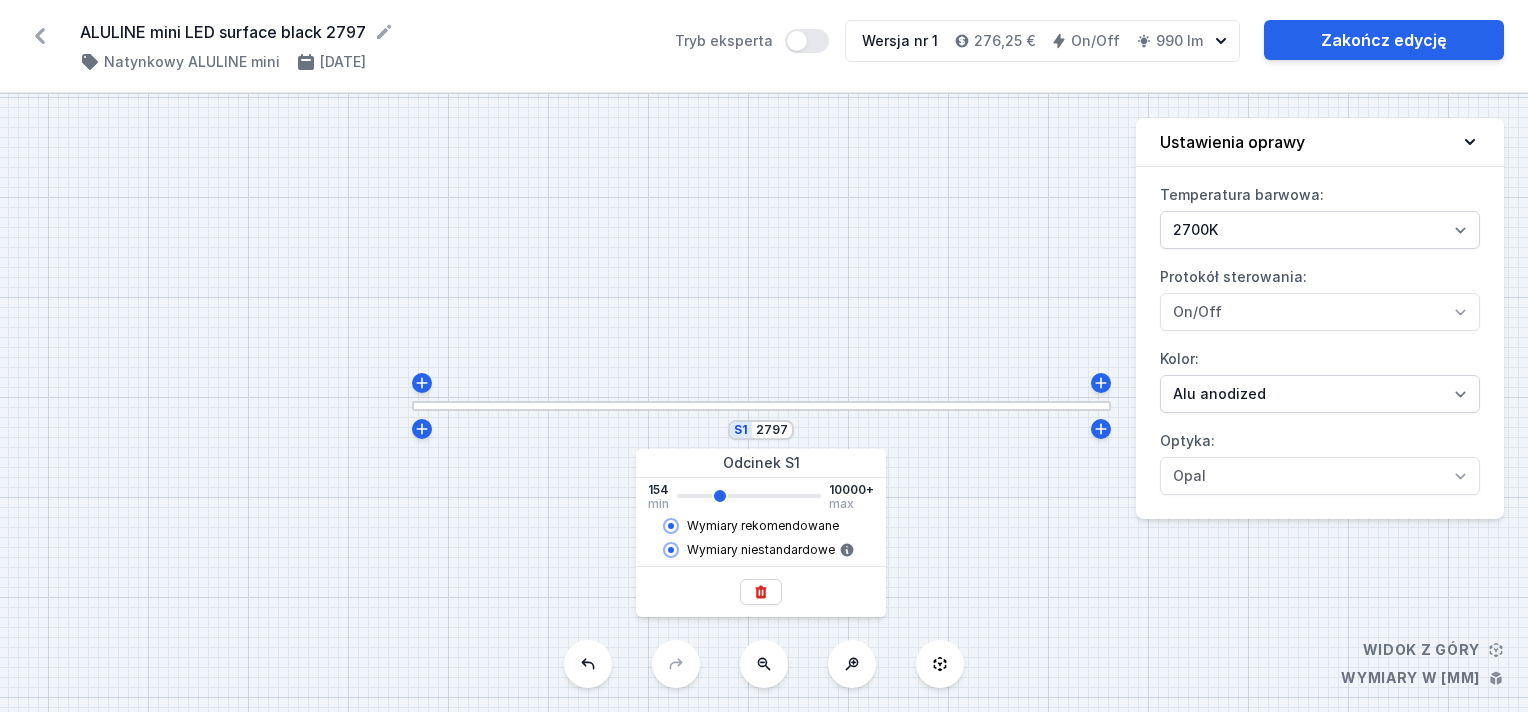 radio on "false" 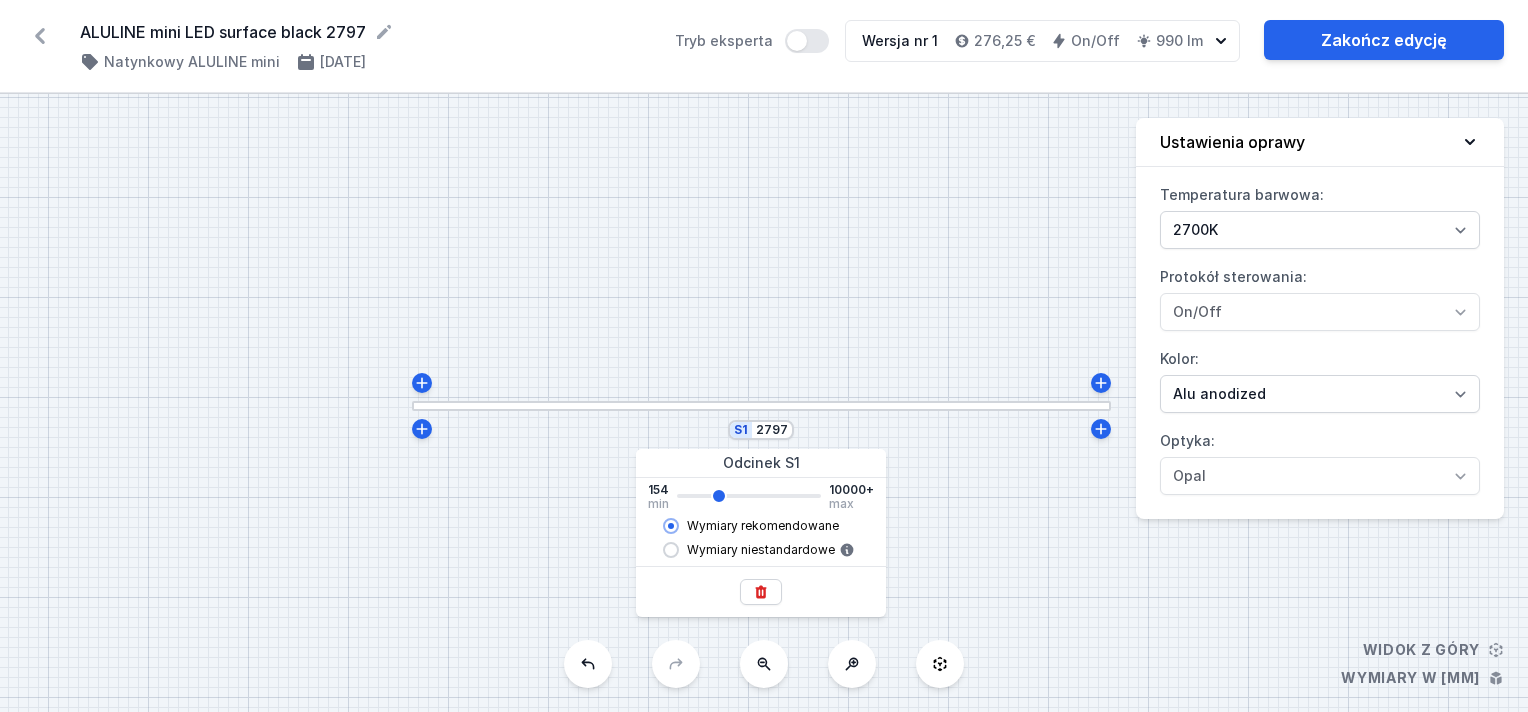 click on "S1 2797" at bounding box center [764, 403] 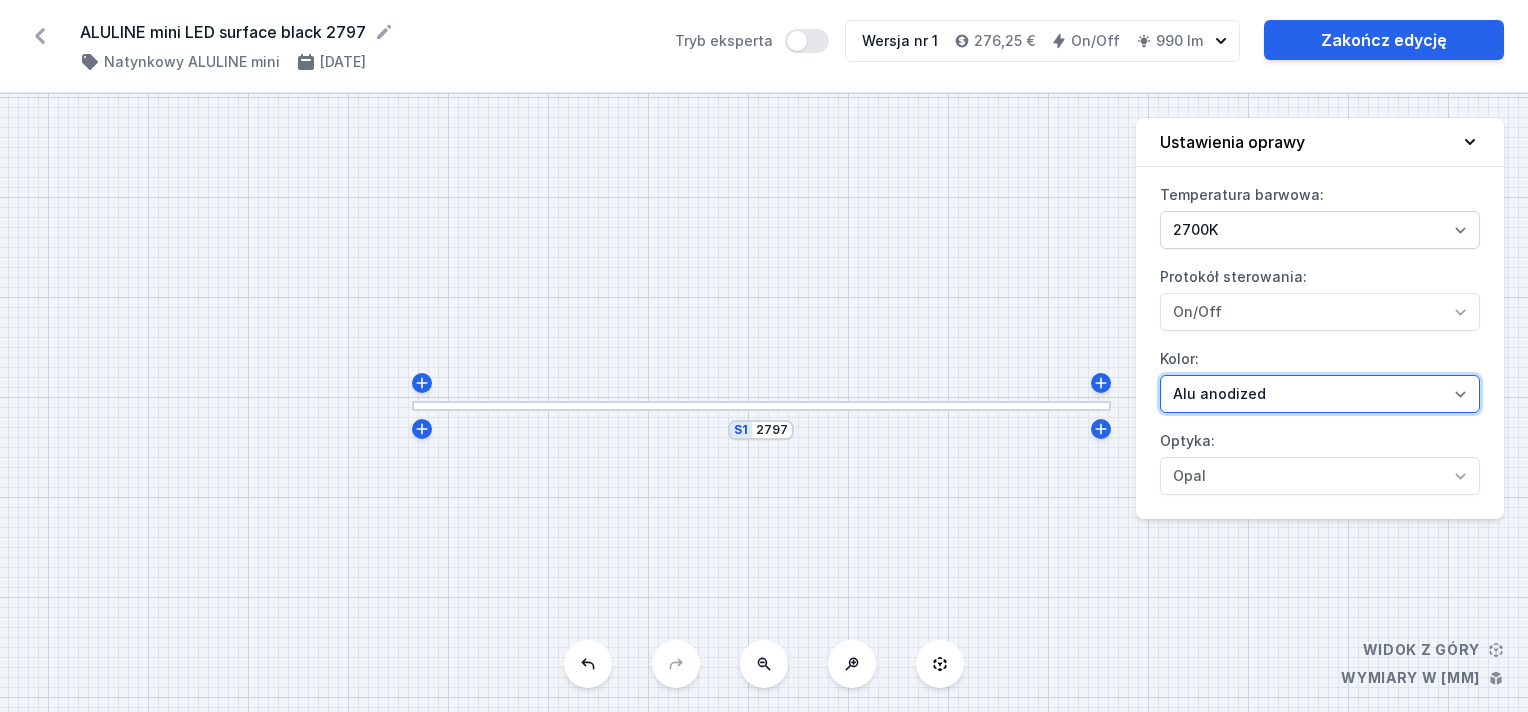 click on "Alu anodized Black anodized" at bounding box center (1320, 394) 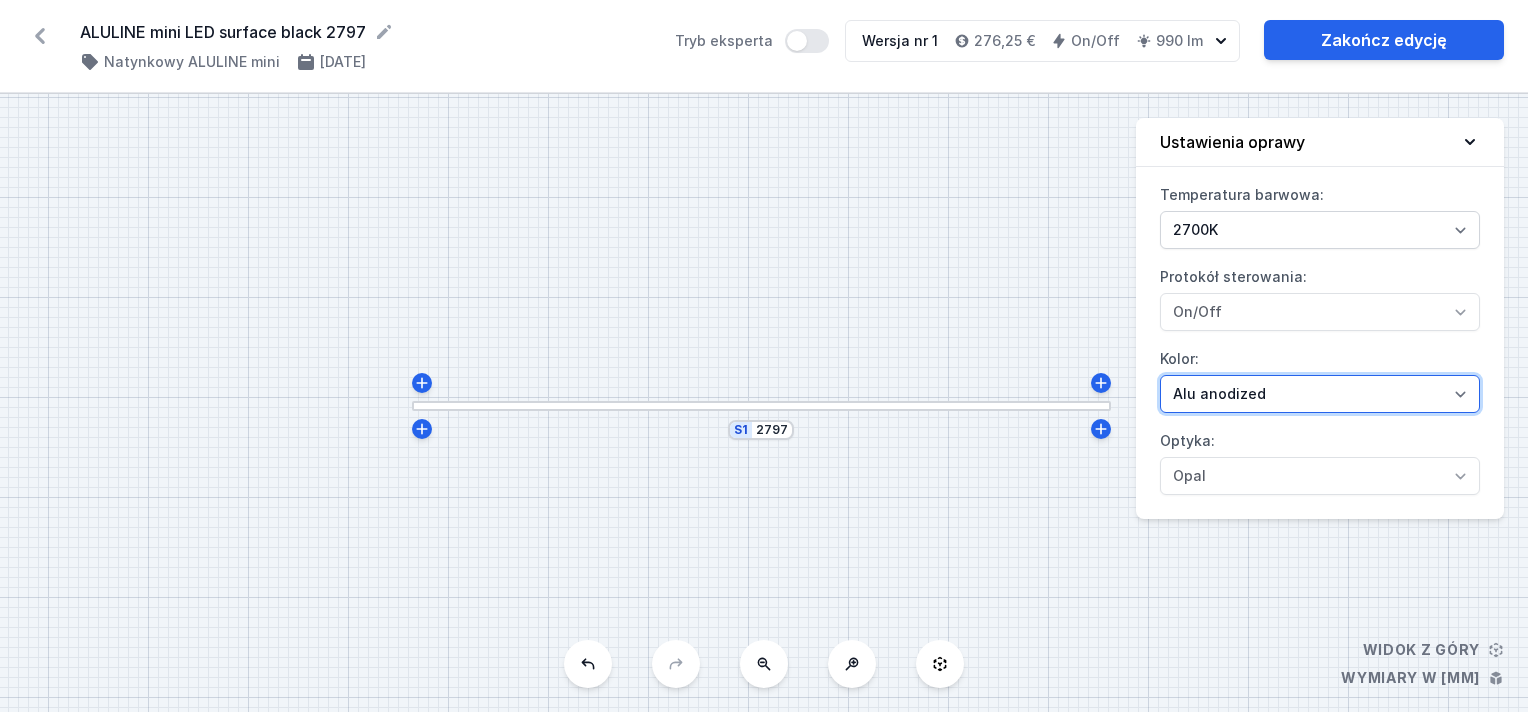 select on "8" 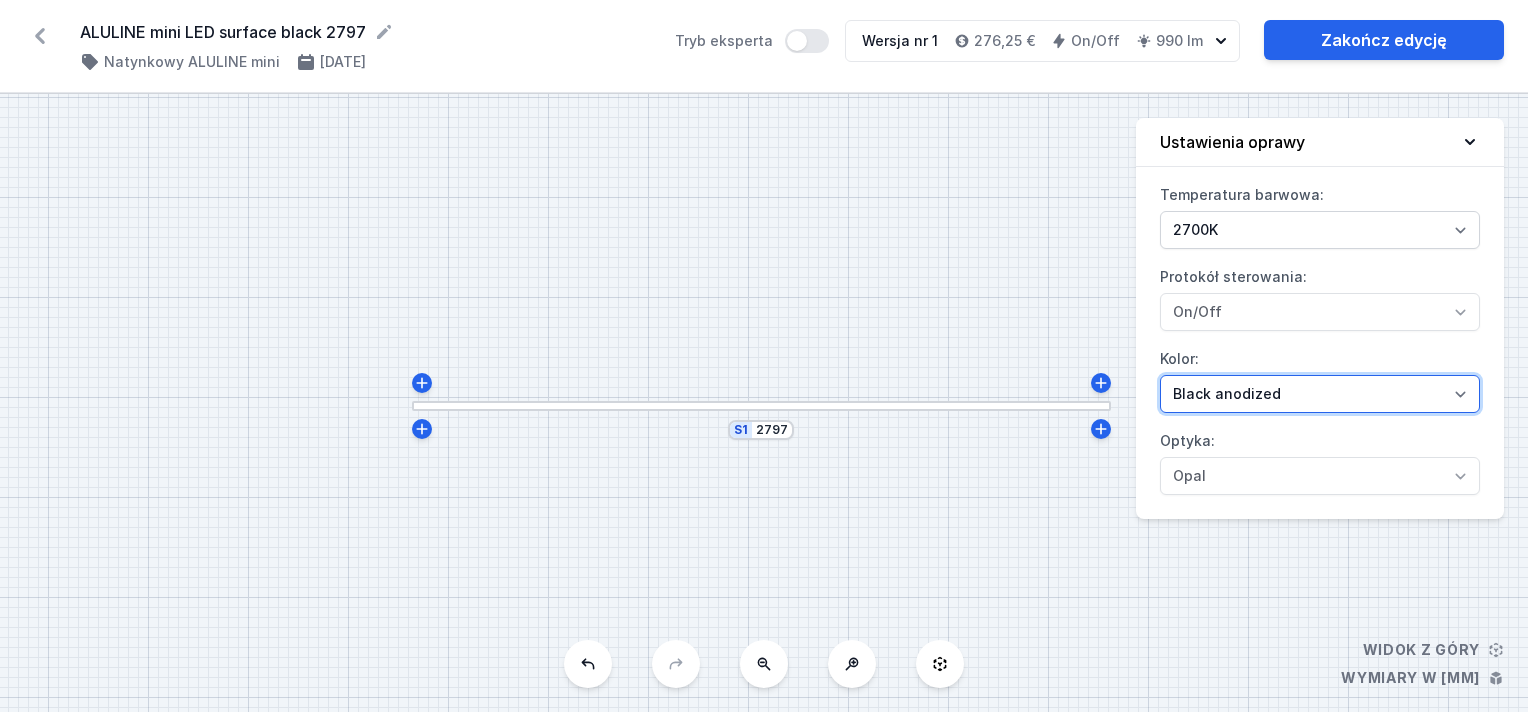 click on "Alu anodized Black anodized" at bounding box center [1320, 394] 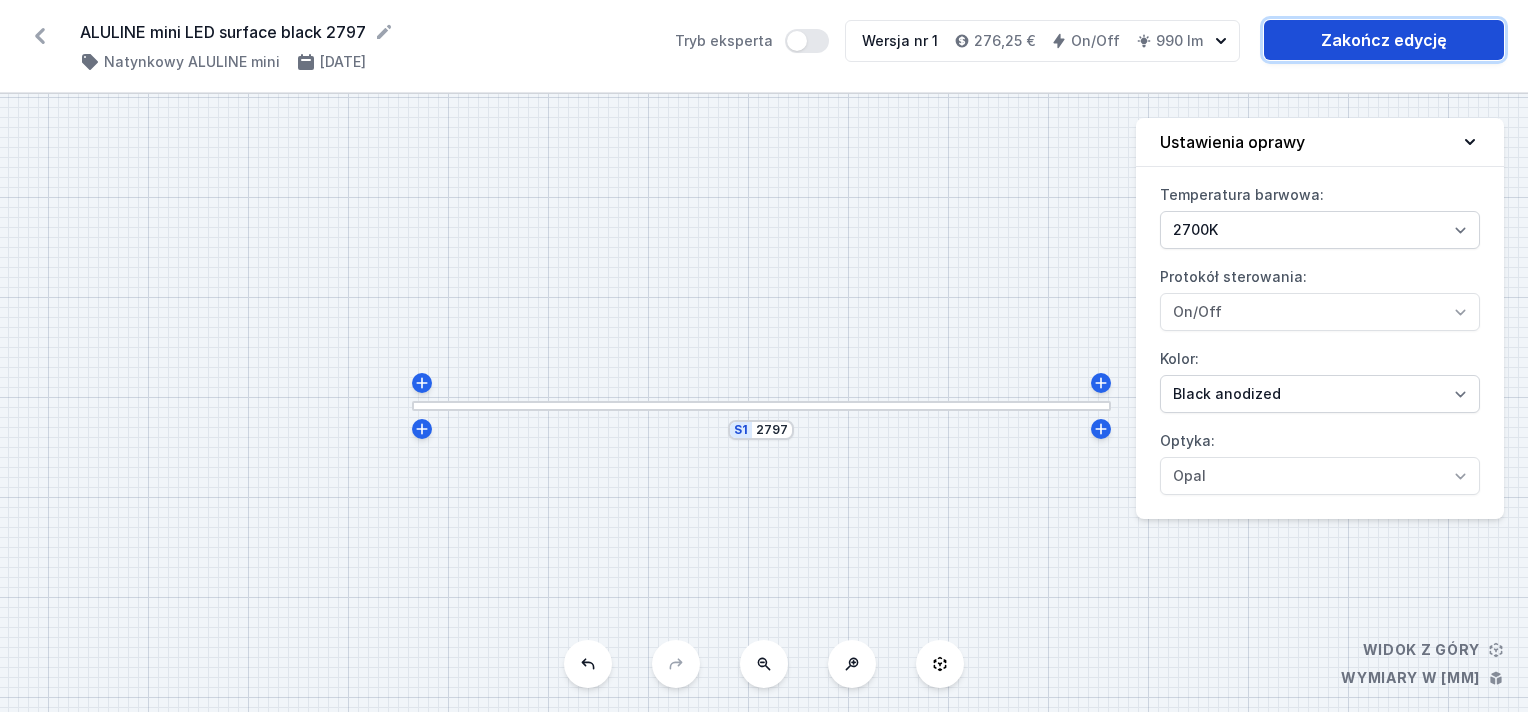 click on "Zakończ edycję" at bounding box center [1384, 40] 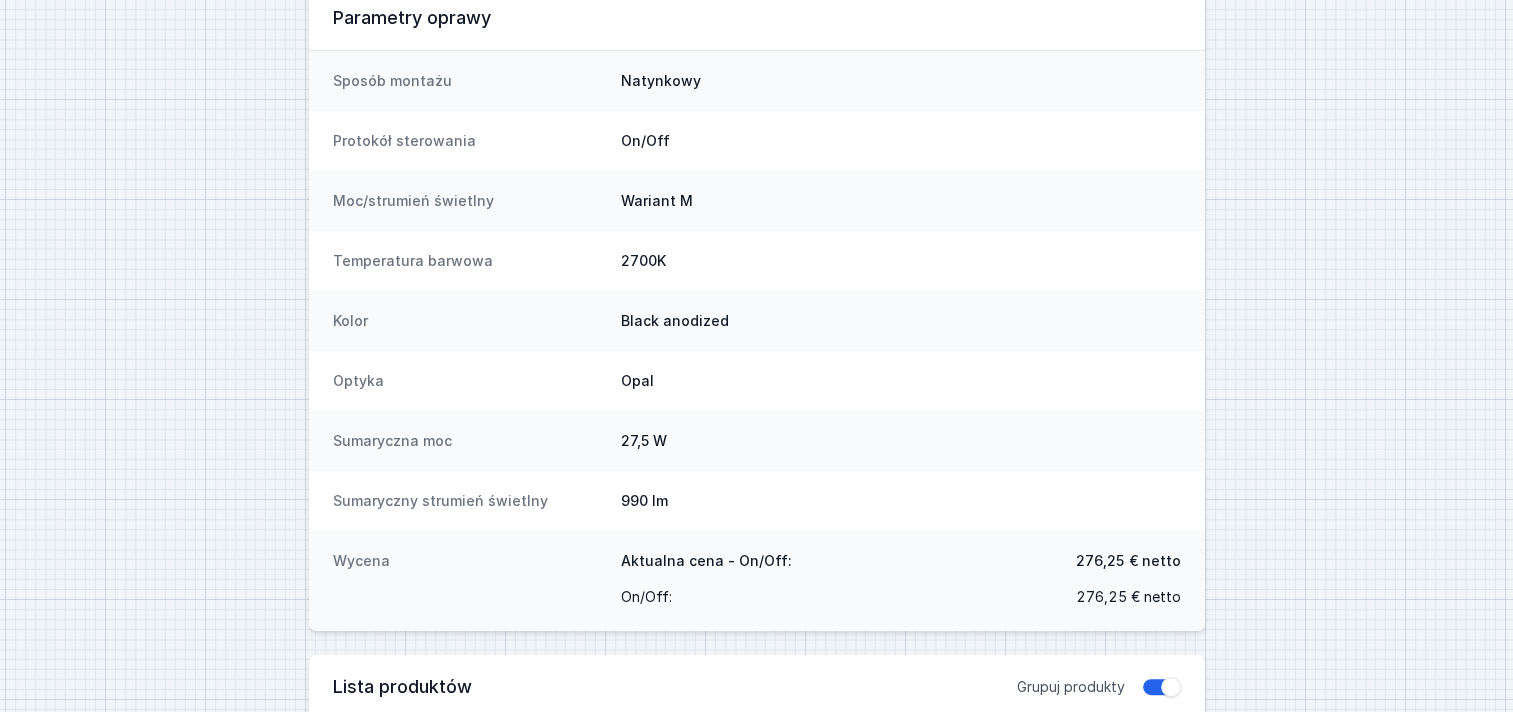 scroll, scrollTop: 0, scrollLeft: 0, axis: both 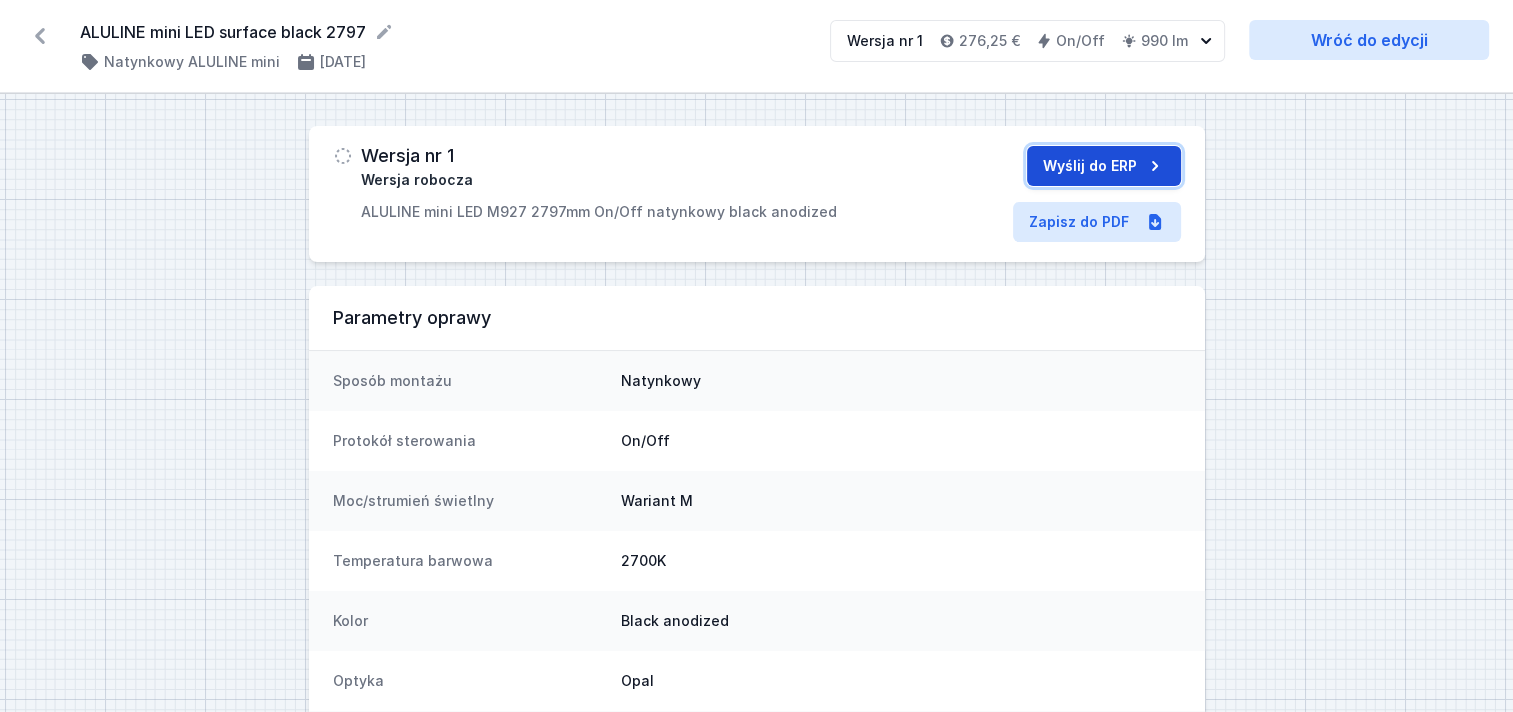 click on "Wyślij do ERP" at bounding box center [1104, 166] 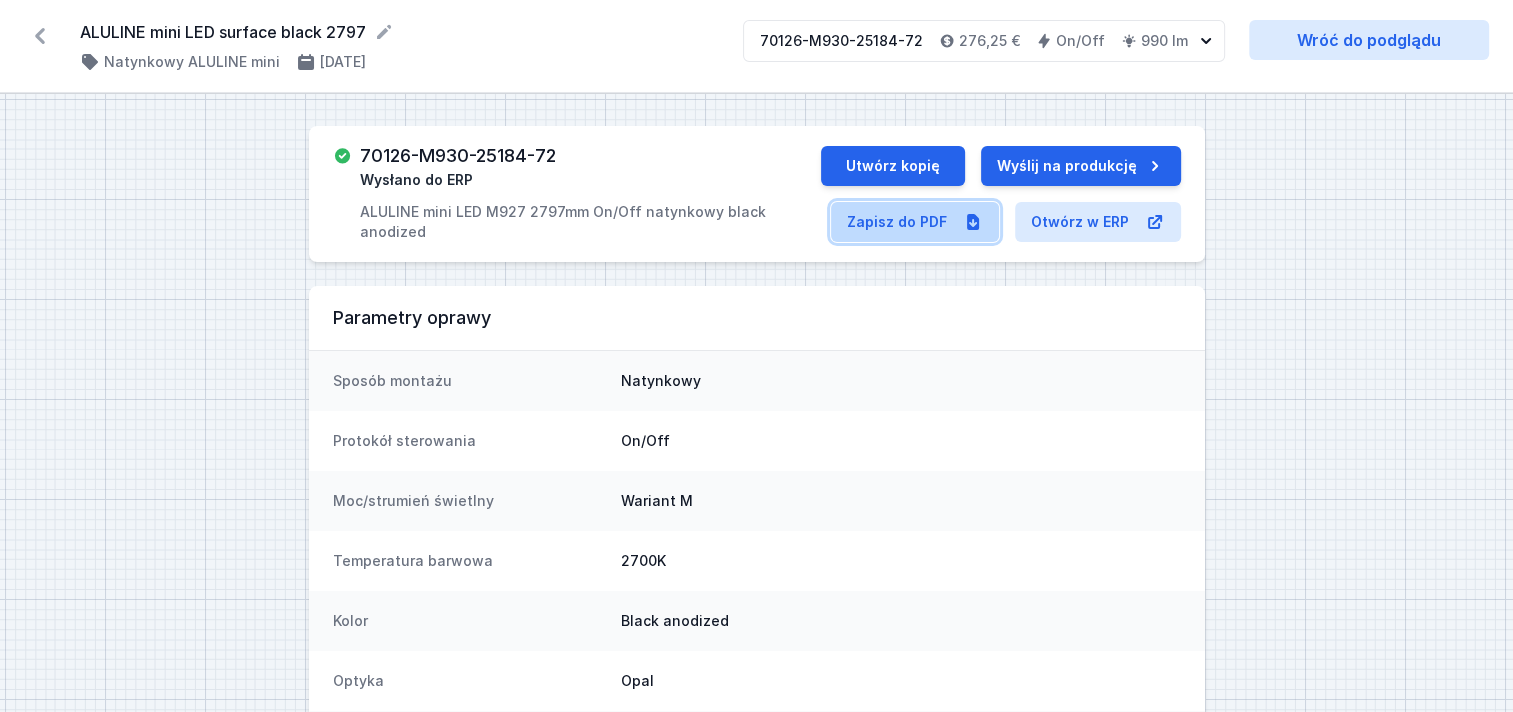 click on "Zapisz do PDF" at bounding box center (915, 222) 